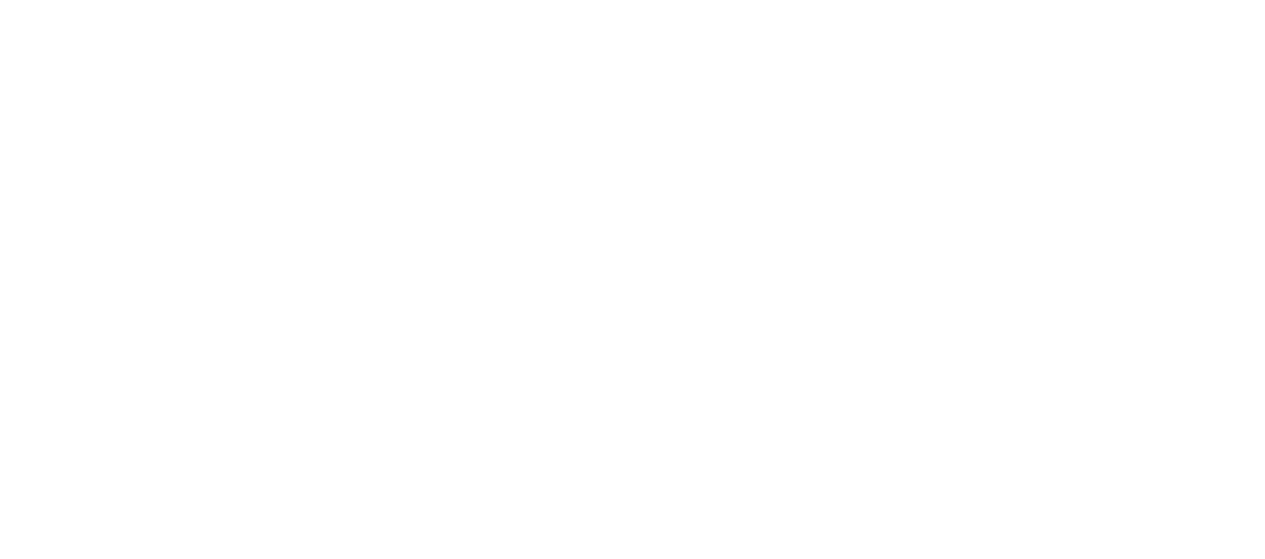 scroll, scrollTop: 0, scrollLeft: 0, axis: both 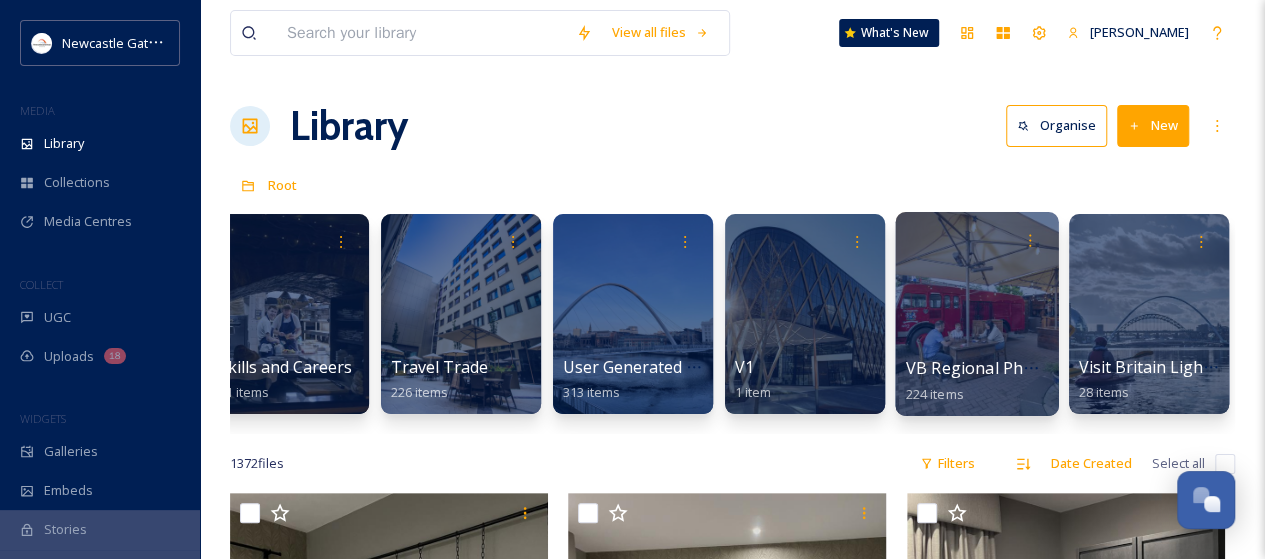 click on "VB Regional Photography 2024" at bounding box center [1026, 368] 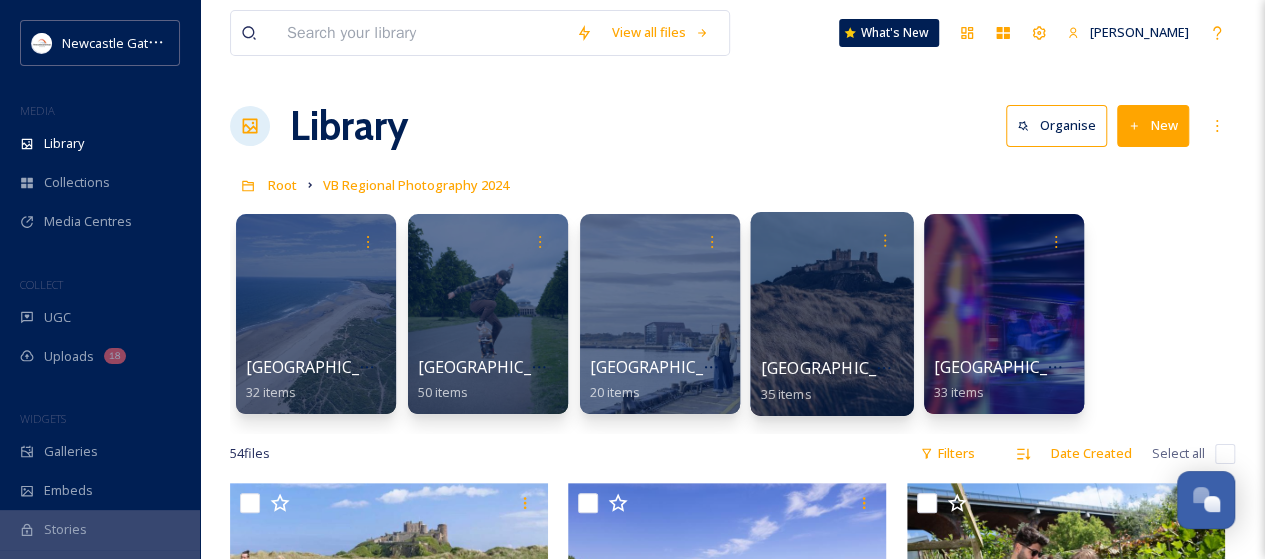 click on "[GEOGRAPHIC_DATA]" at bounding box center (843, 368) 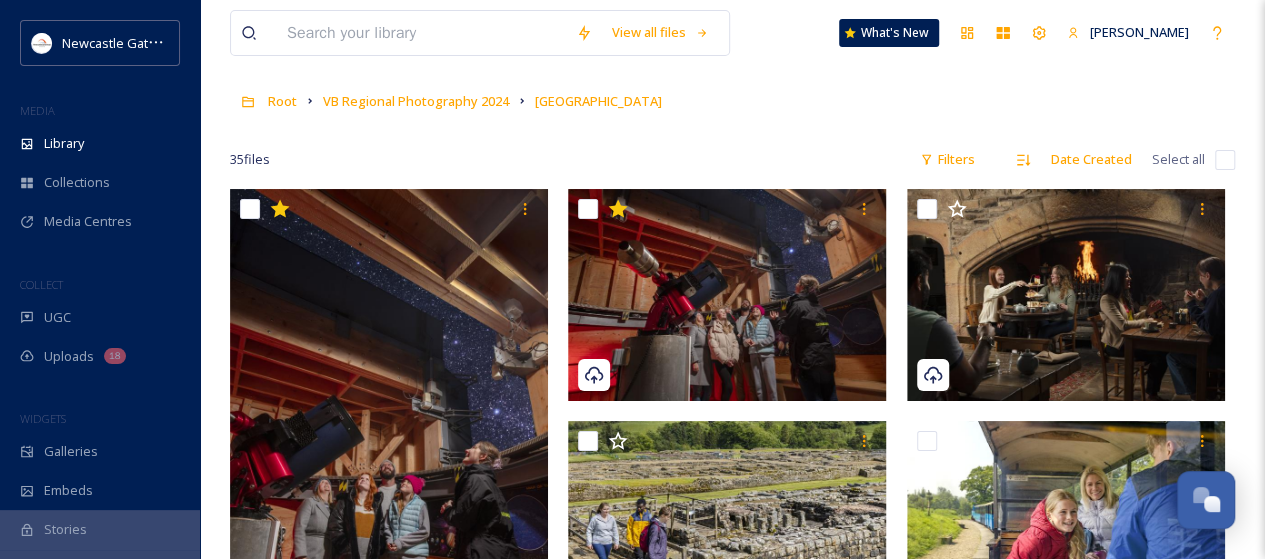scroll, scrollTop: 0, scrollLeft: 0, axis: both 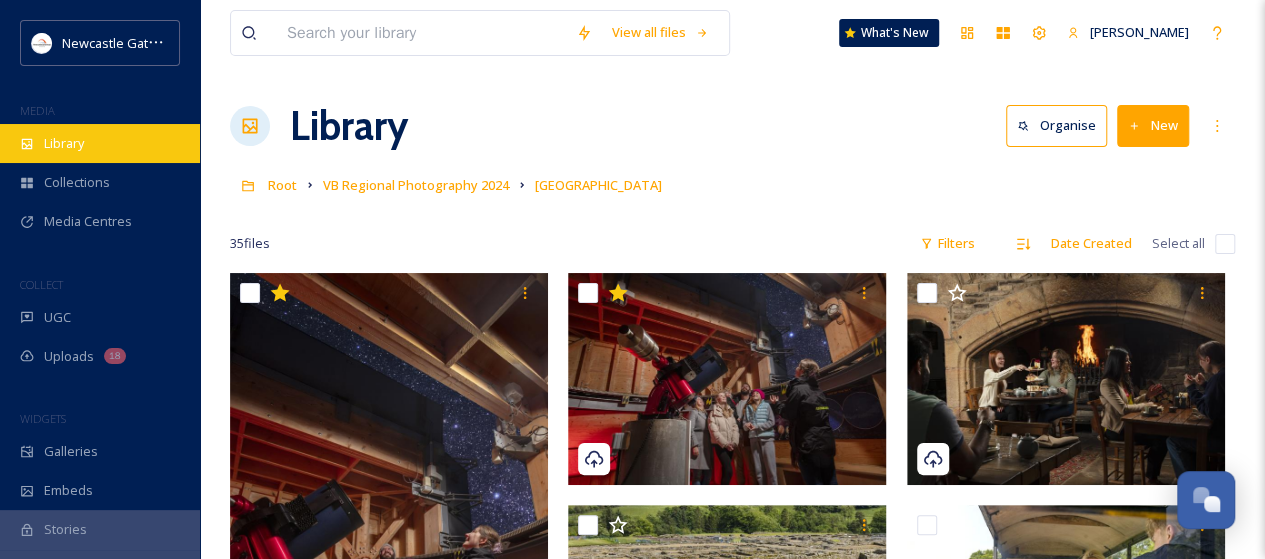 click on "Library" at bounding box center (64, 143) 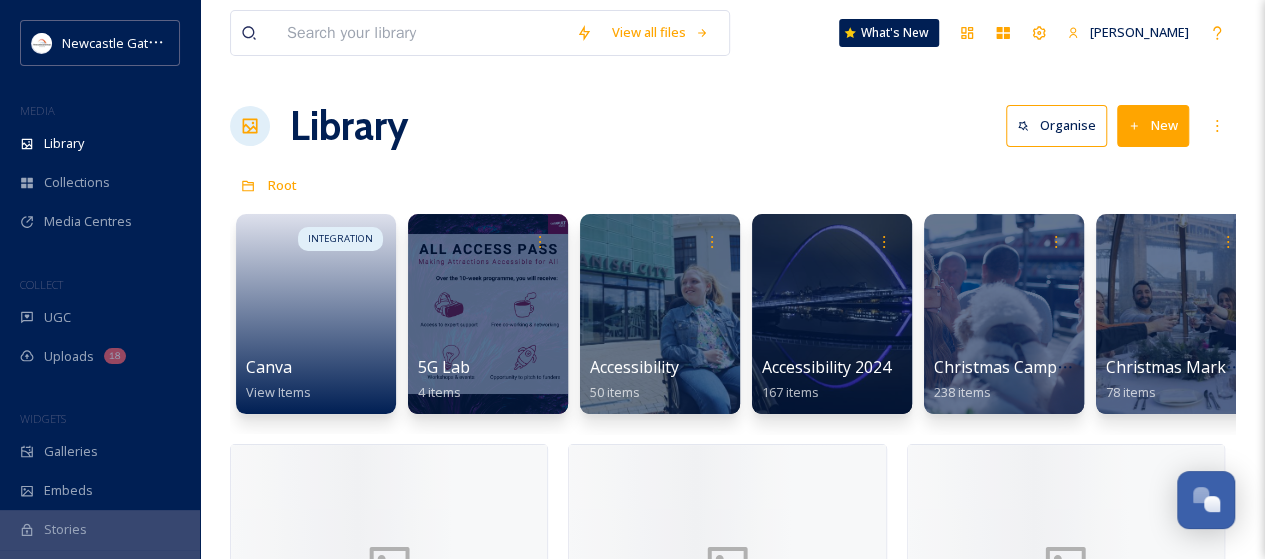 scroll, scrollTop: 0, scrollLeft: 4499, axis: horizontal 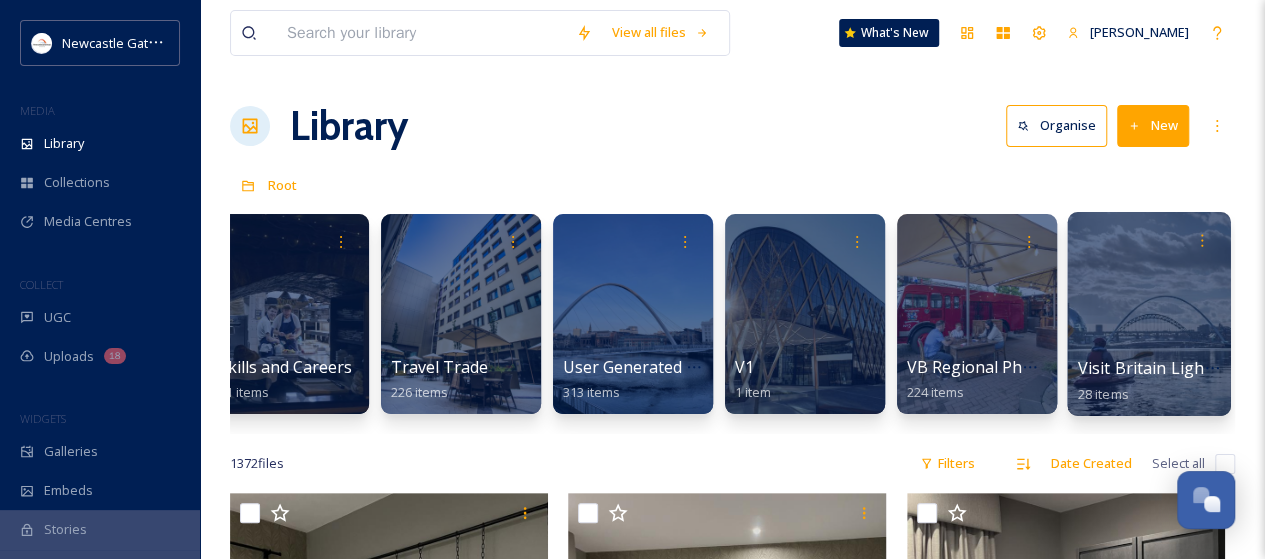 click on "Visit Britain Lightbox" at bounding box center [1158, 368] 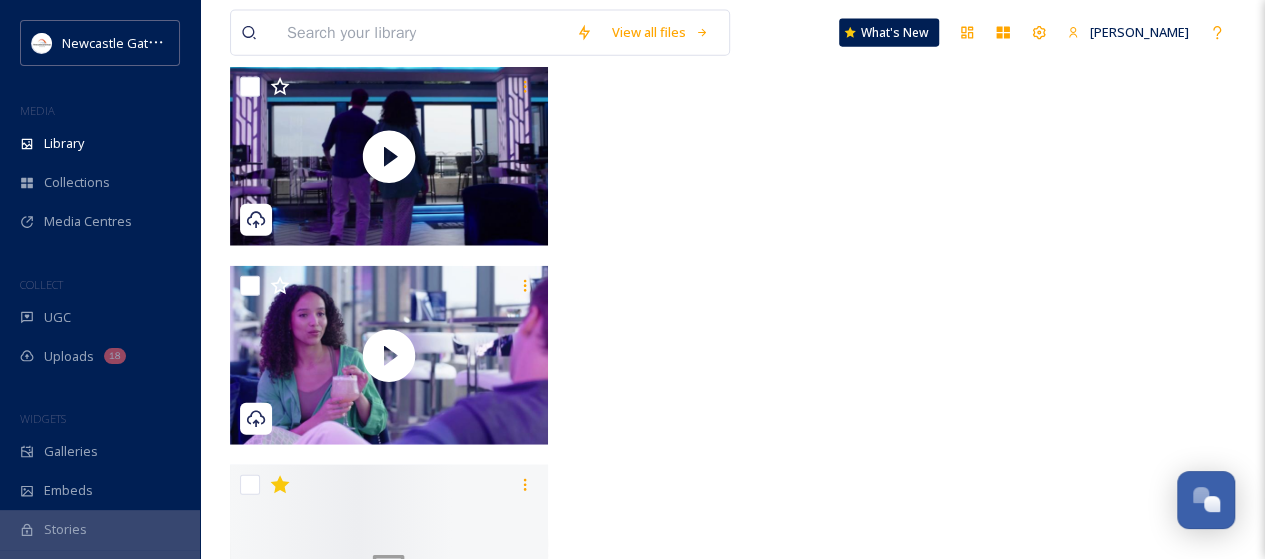 scroll, scrollTop: 2478, scrollLeft: 0, axis: vertical 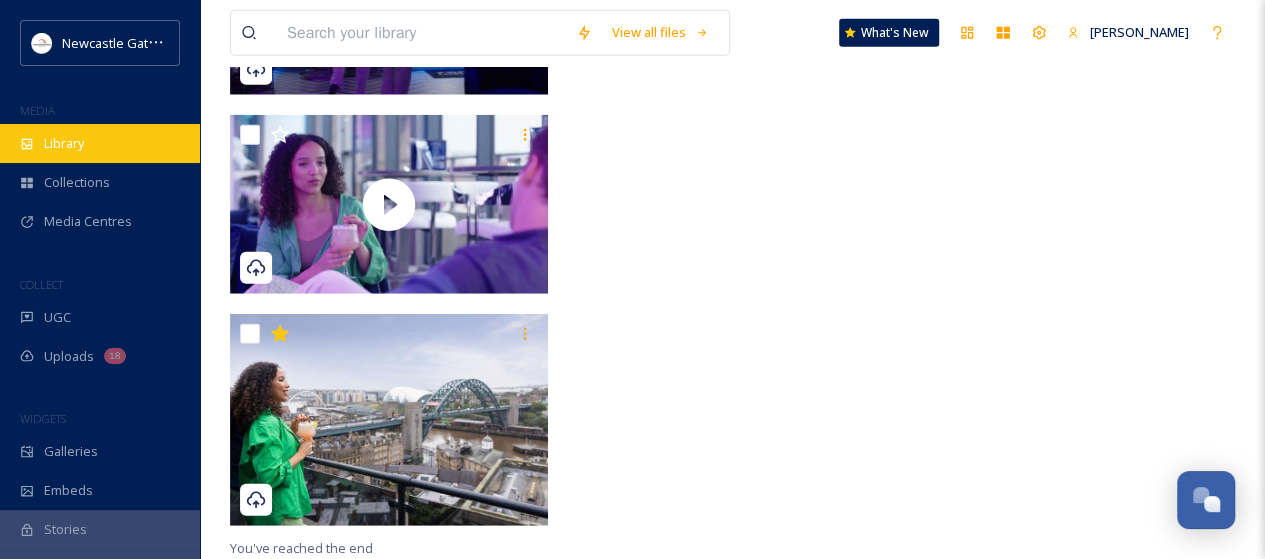 click on "Library" at bounding box center [64, 143] 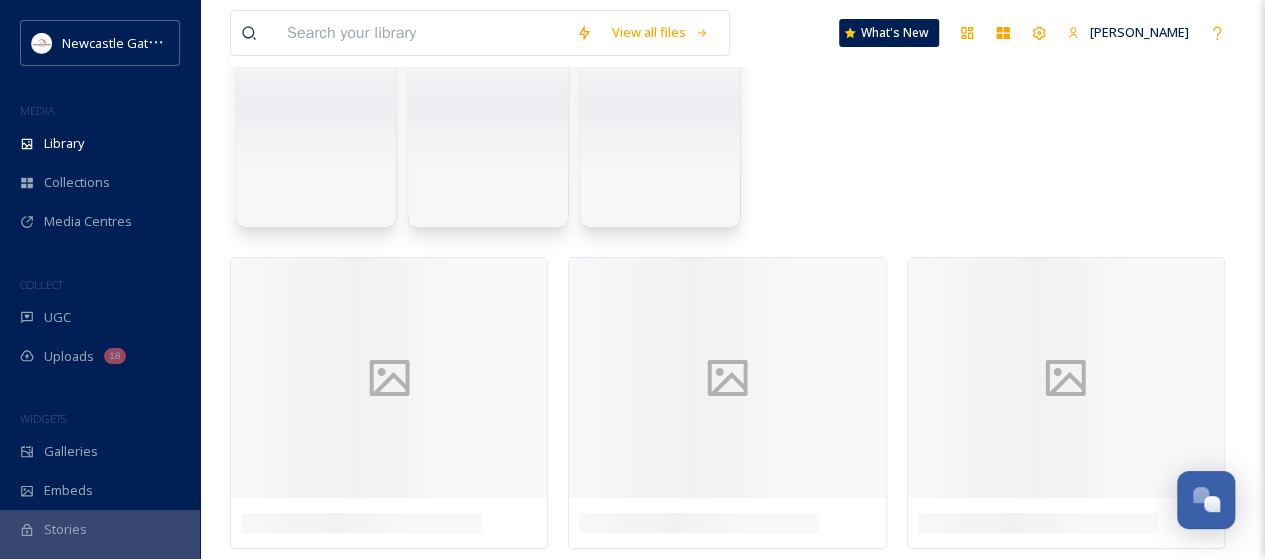 scroll, scrollTop: 0, scrollLeft: 0, axis: both 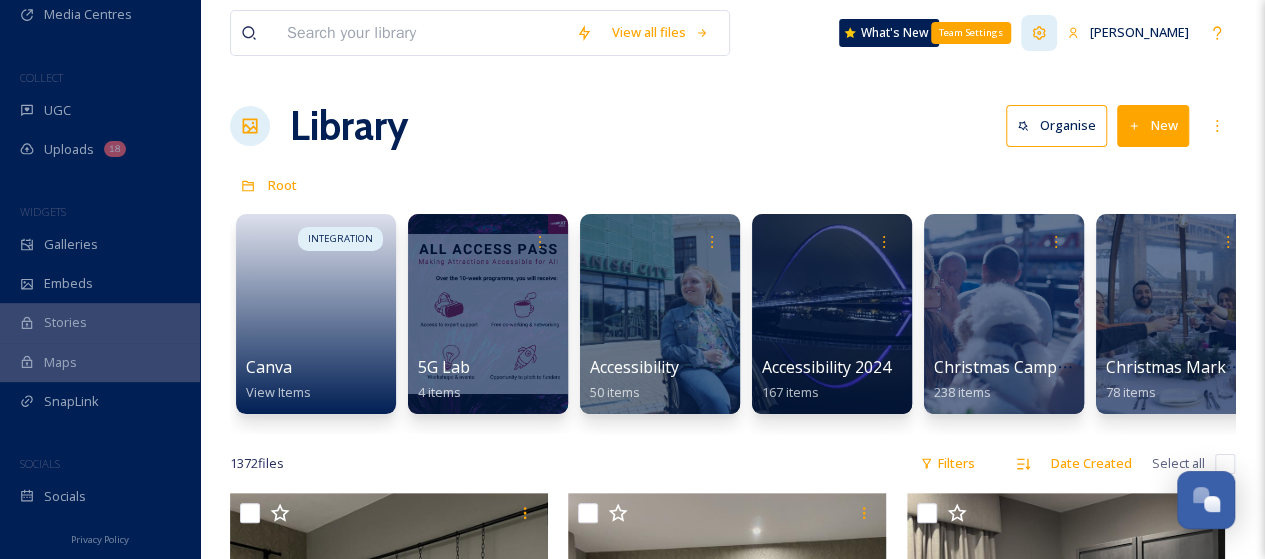 click 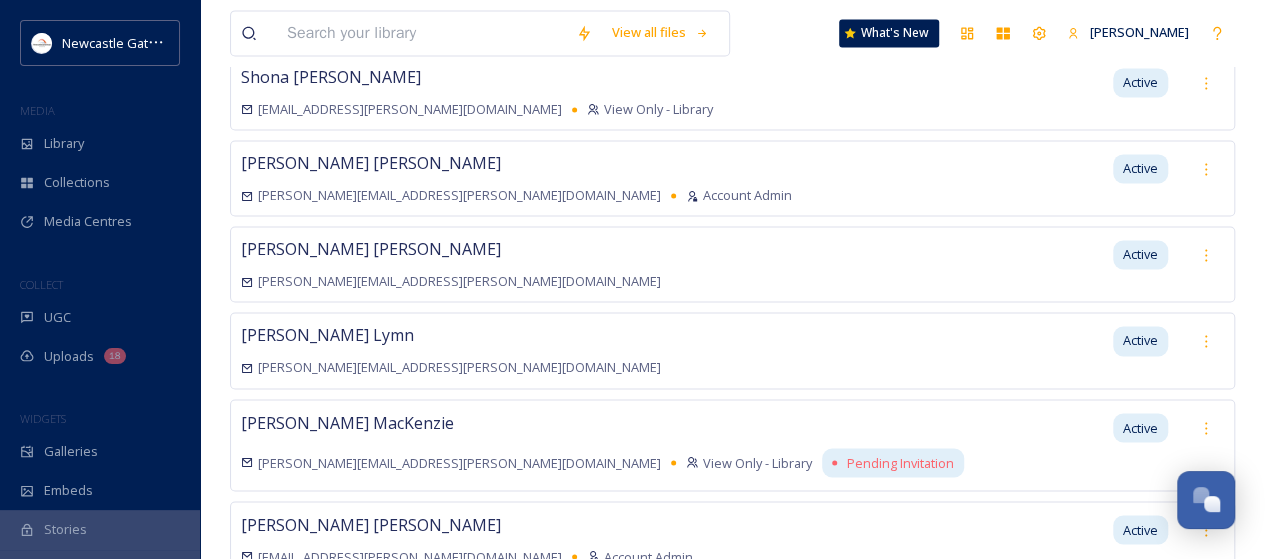scroll, scrollTop: 1602, scrollLeft: 0, axis: vertical 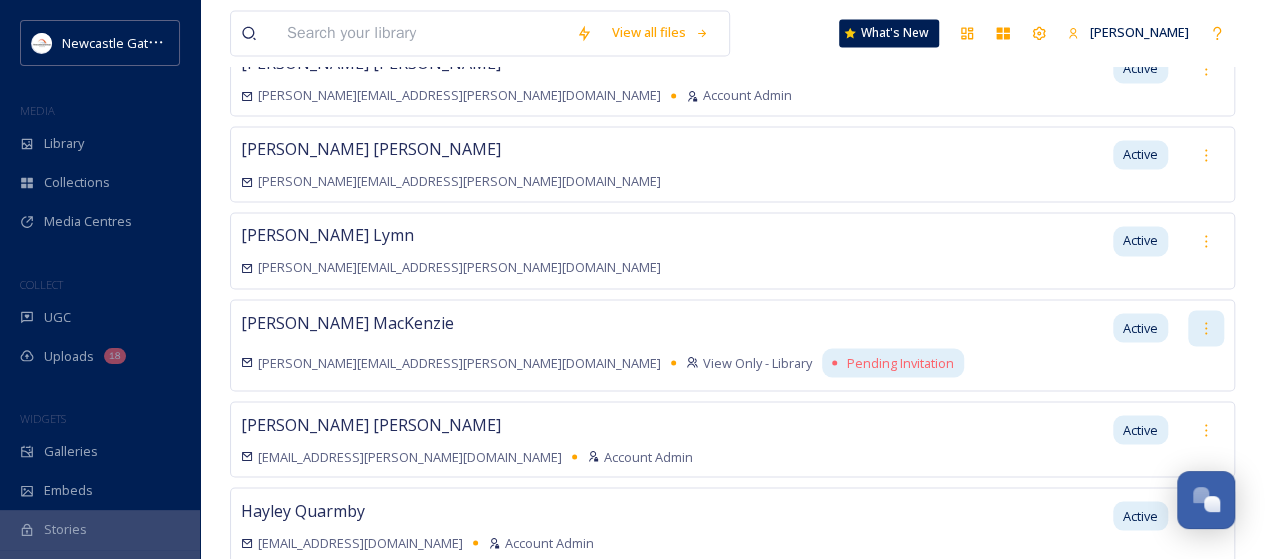click 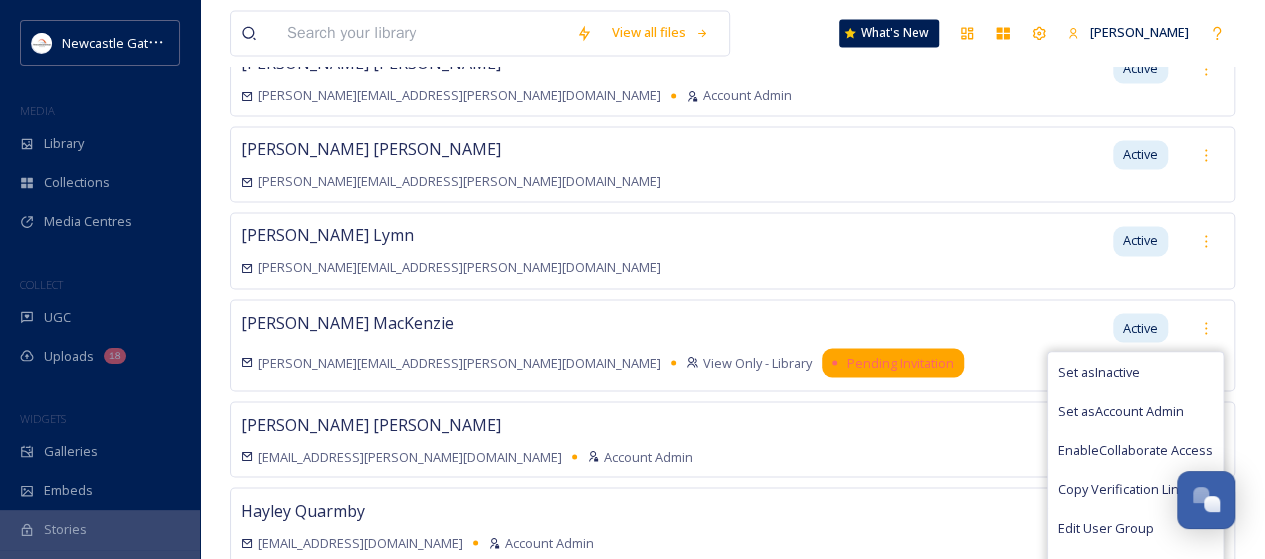 click on "Pending Invitation" at bounding box center (900, 362) 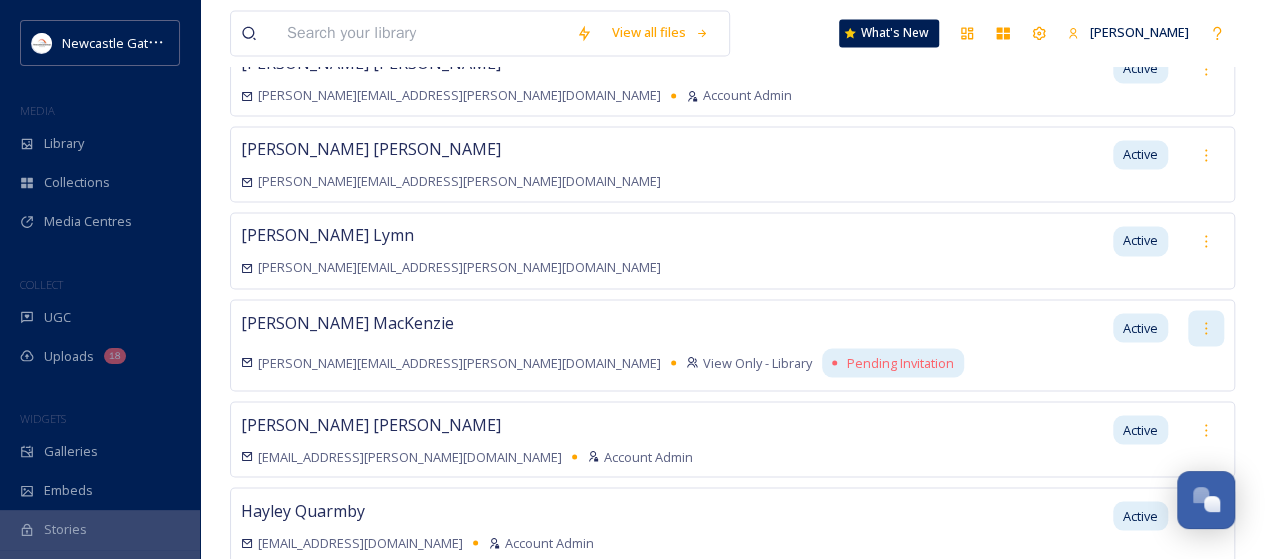 click 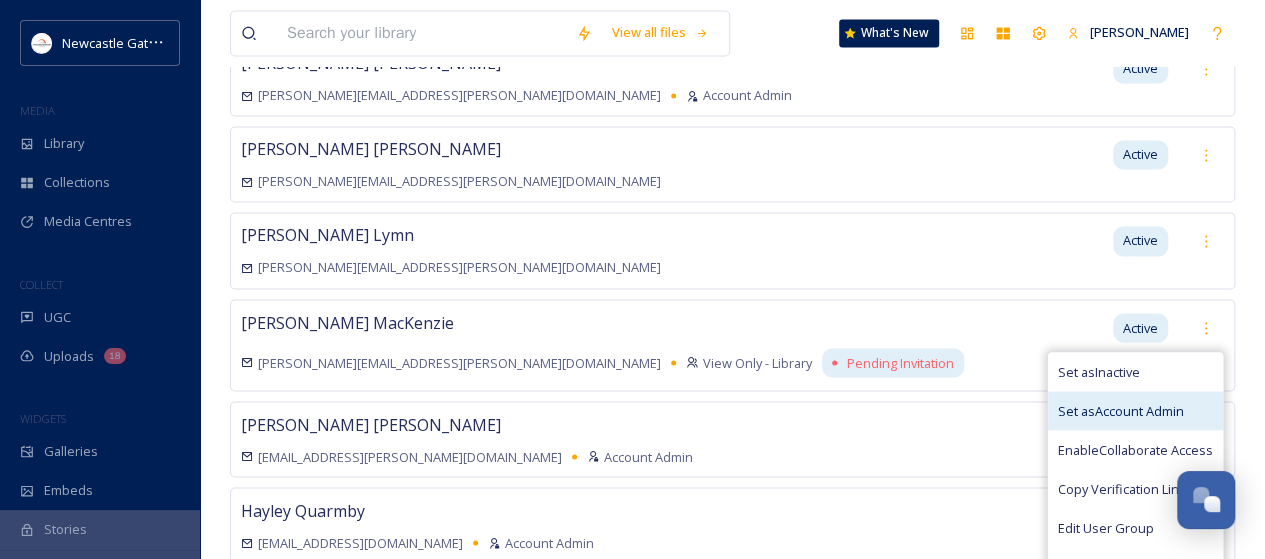 scroll, scrollTop: 1702, scrollLeft: 0, axis: vertical 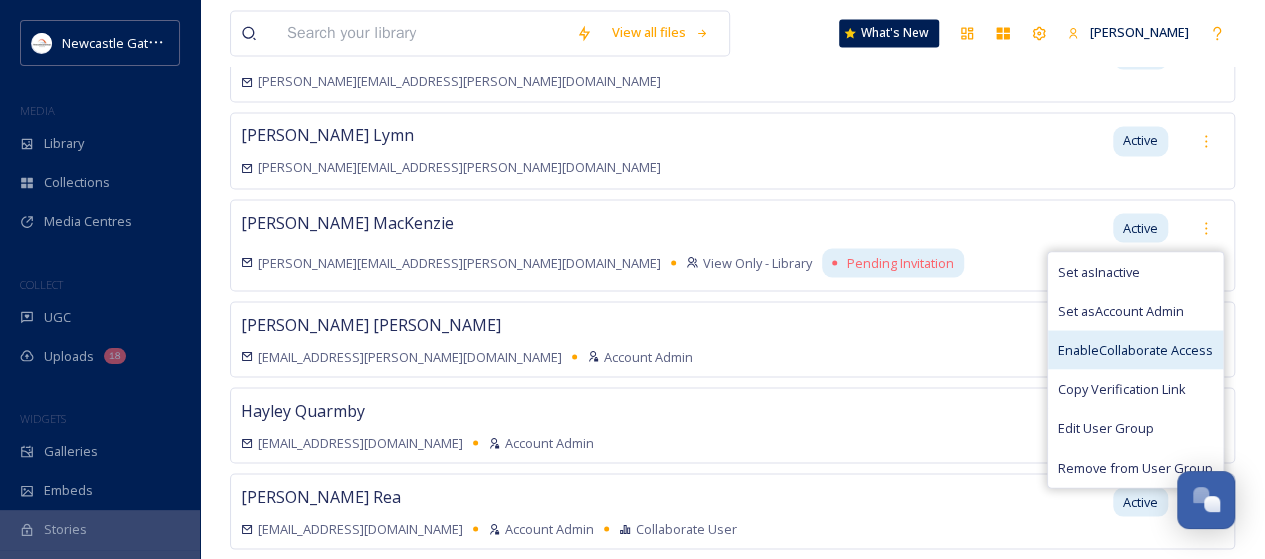 click on "Enable  Collaborate Access" at bounding box center [1135, 349] 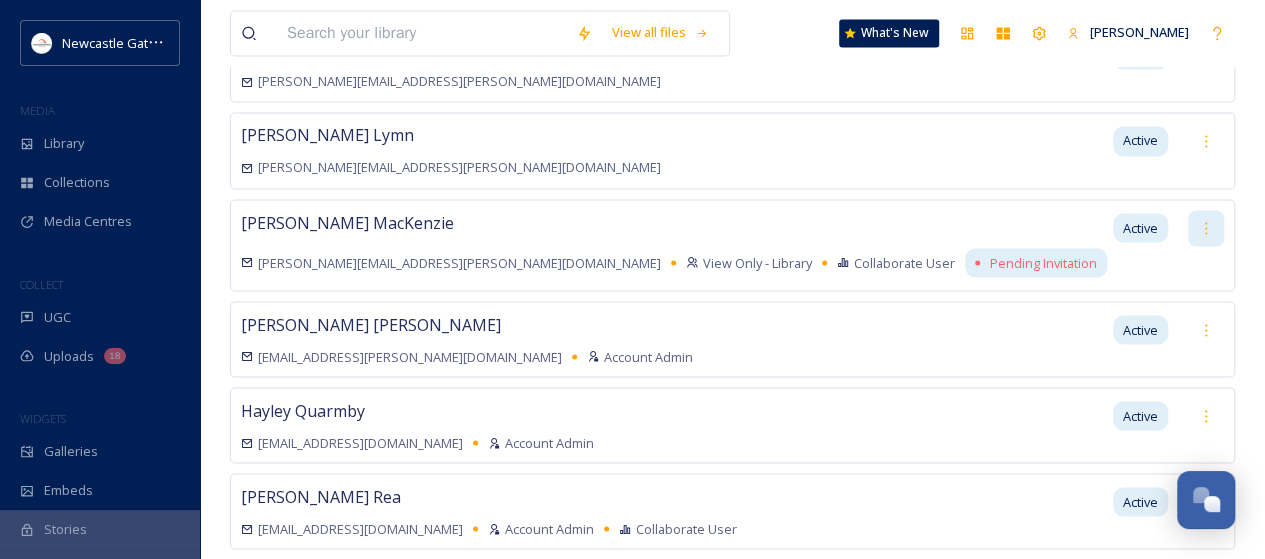 click 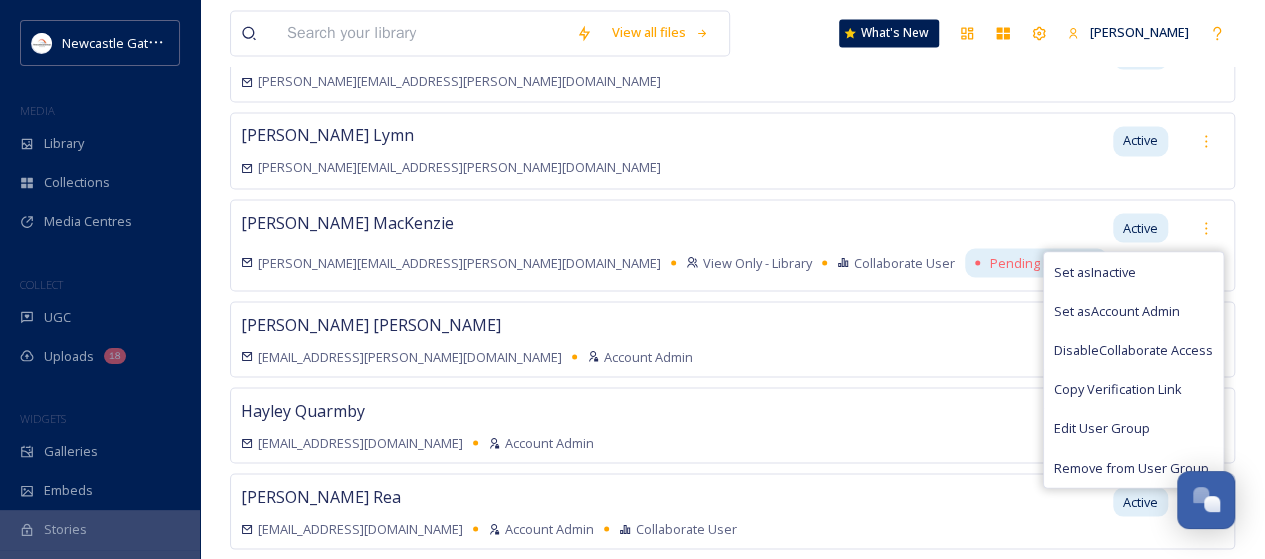 click on "[PERSON_NAME] [PERSON_NAME][EMAIL_ADDRESS][PERSON_NAME][DOMAIN_NAME] View Only - Library Collaborate User Pending Invitation Active Set as  Inactive Set as  Account Admin Disable  Collaborate Access Copy Verification Link Edit User Group Remove from User Group" at bounding box center [732, 245] 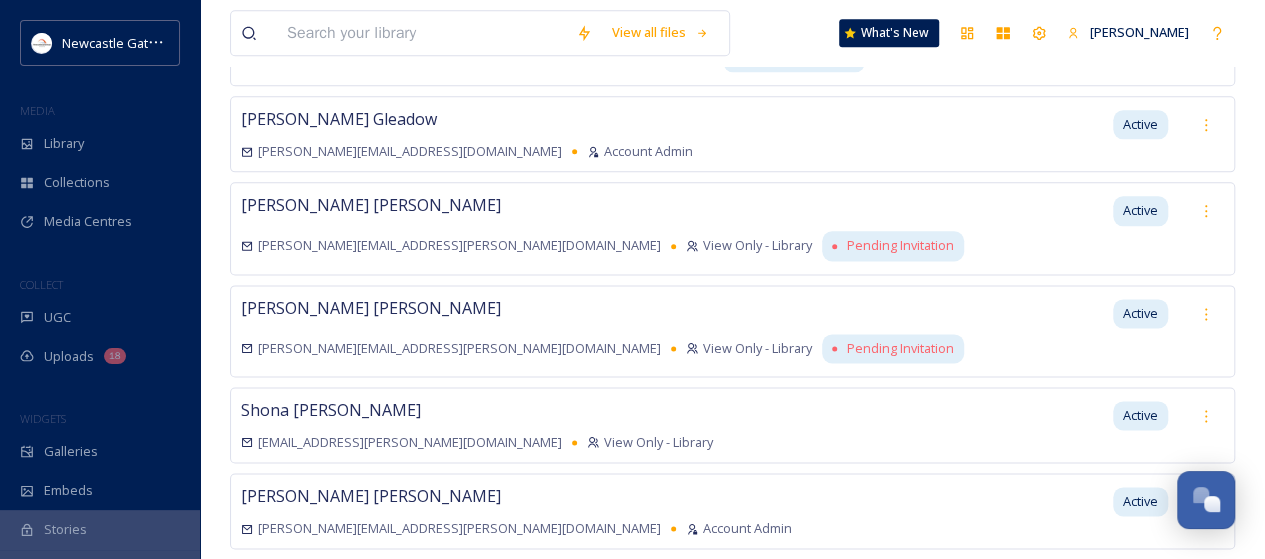 scroll, scrollTop: 1102, scrollLeft: 0, axis: vertical 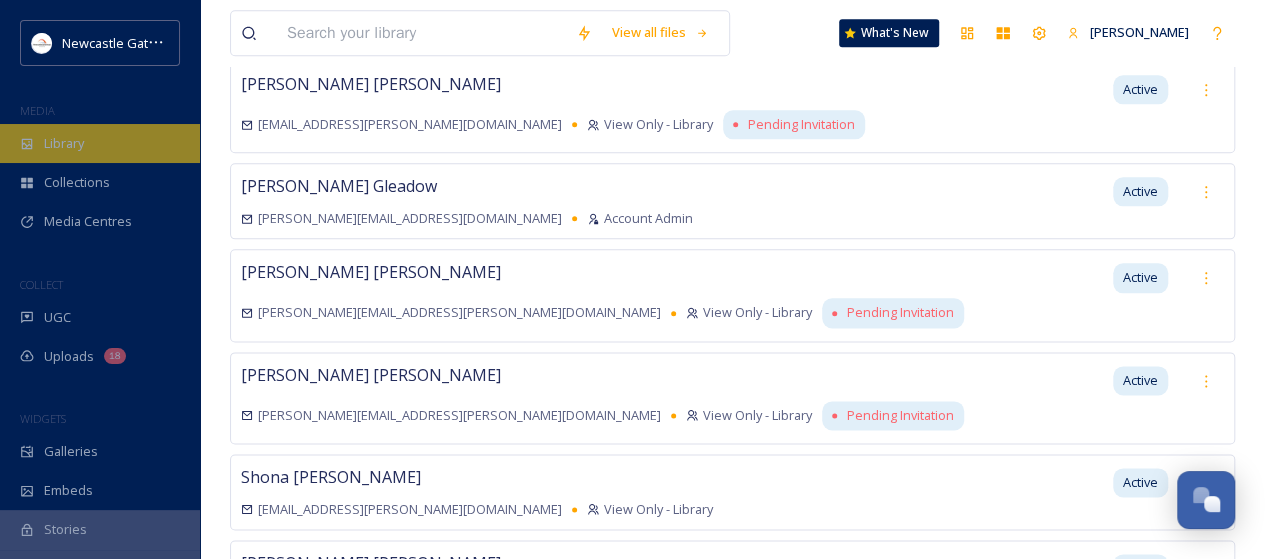 click on "Library" at bounding box center (64, 143) 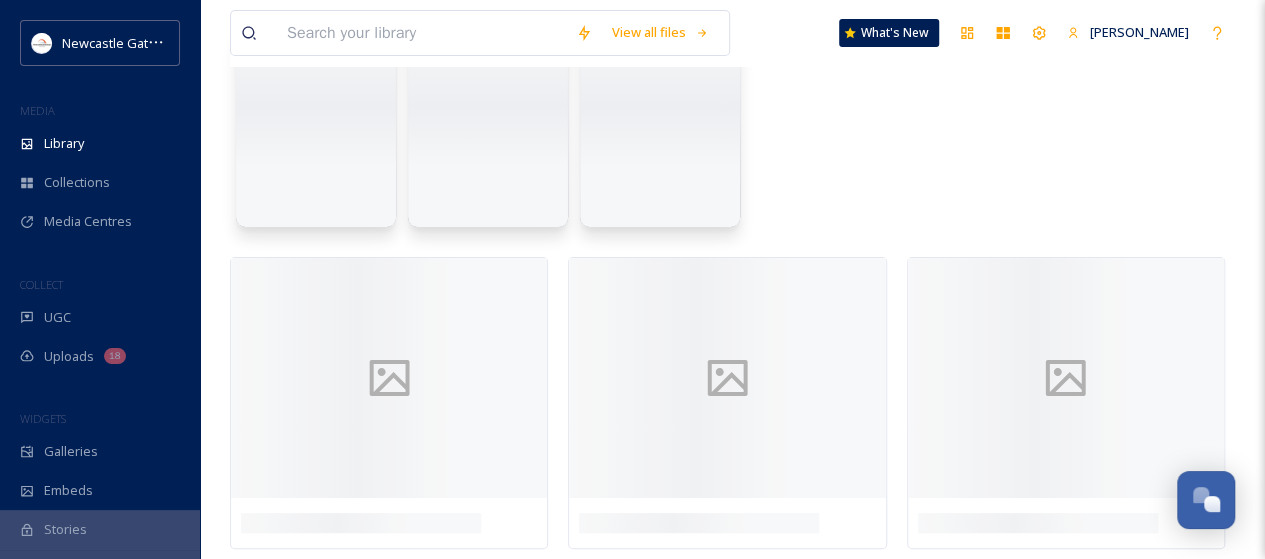 scroll, scrollTop: 0, scrollLeft: 0, axis: both 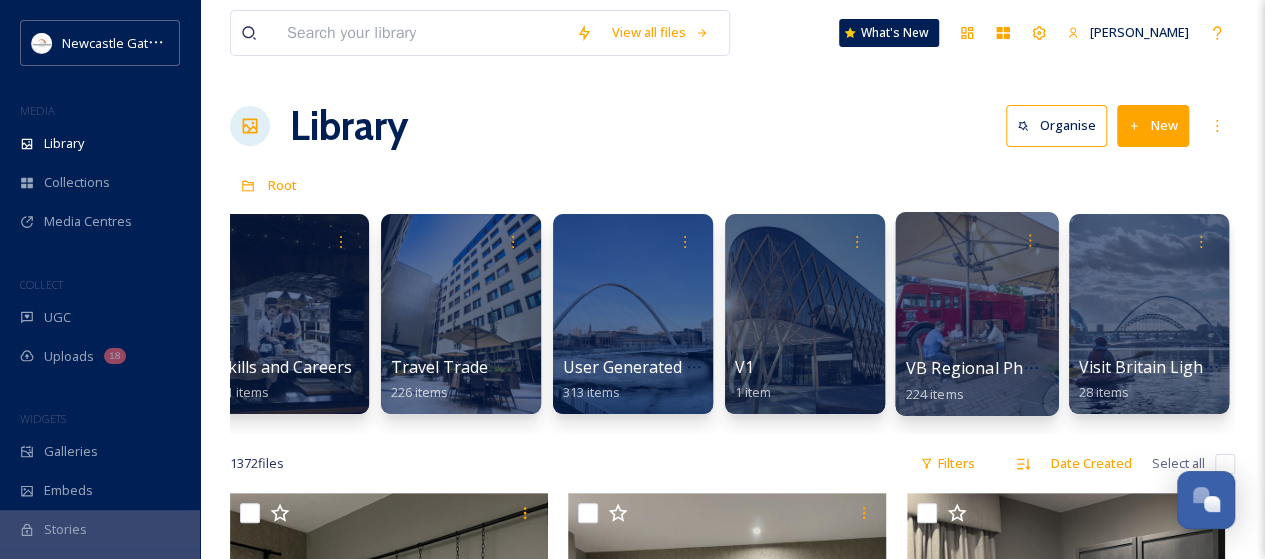 click on "VB Regional Photography 2024" at bounding box center (1026, 368) 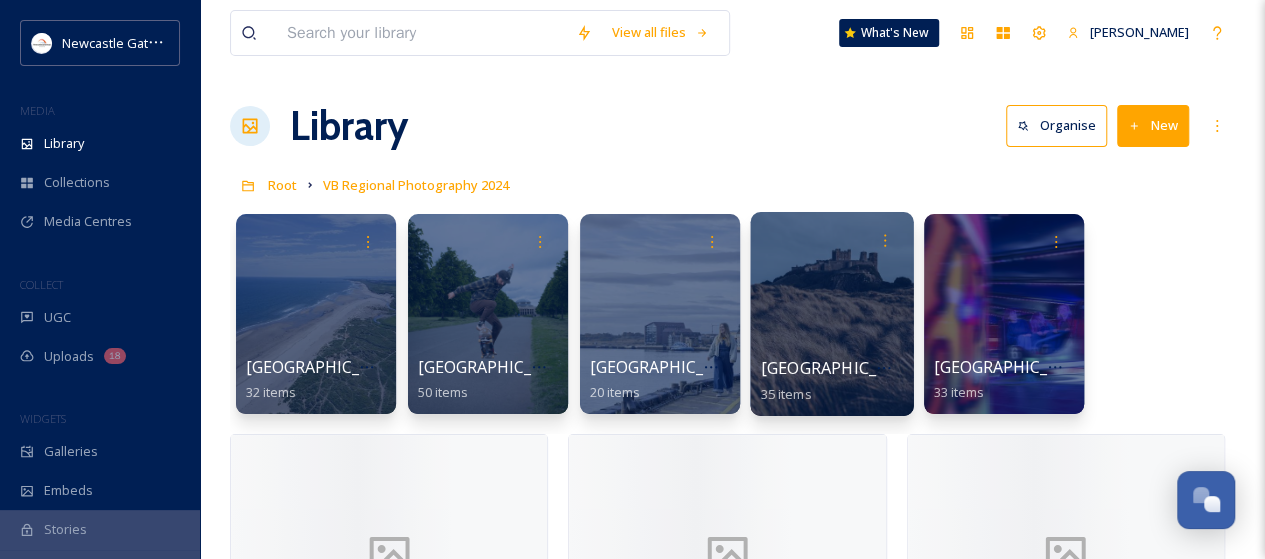 click on "[GEOGRAPHIC_DATA]" at bounding box center [843, 368] 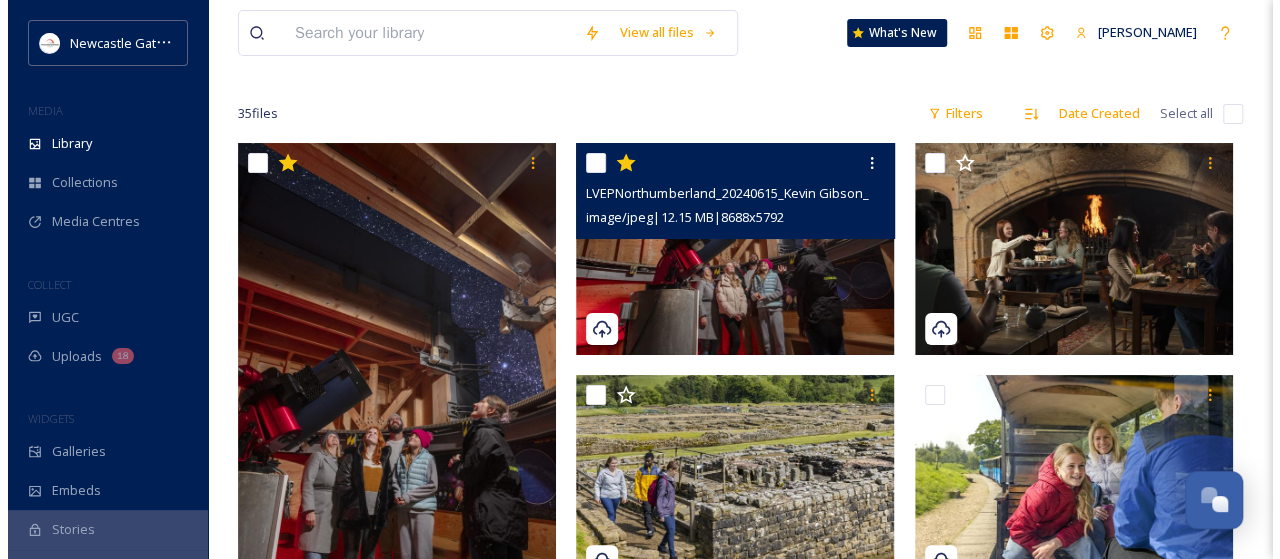 scroll, scrollTop: 100, scrollLeft: 0, axis: vertical 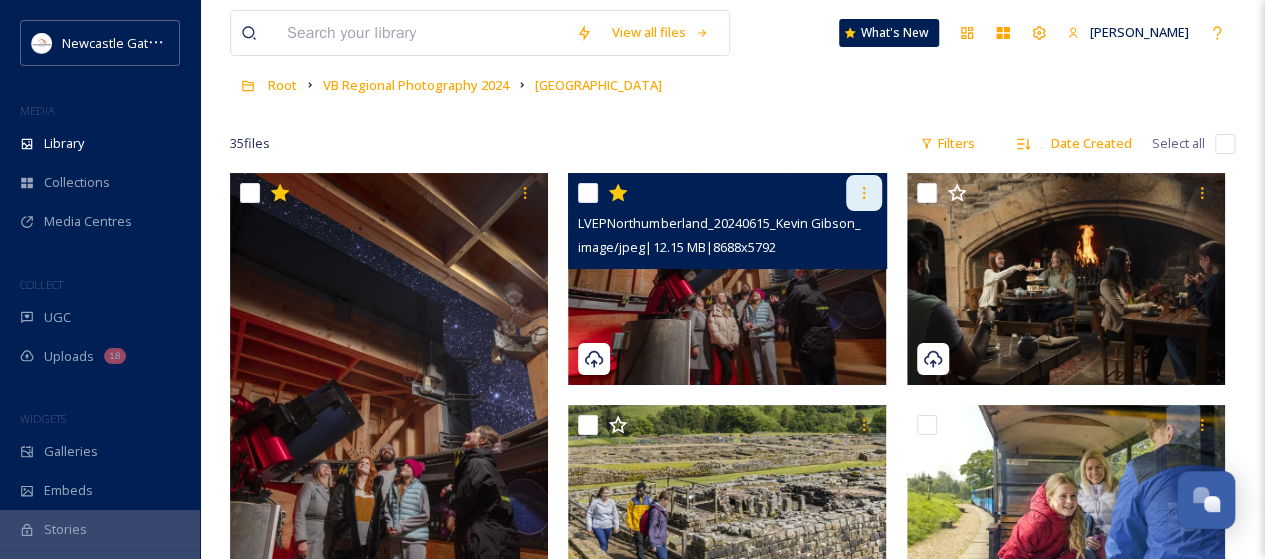 click at bounding box center [864, 193] 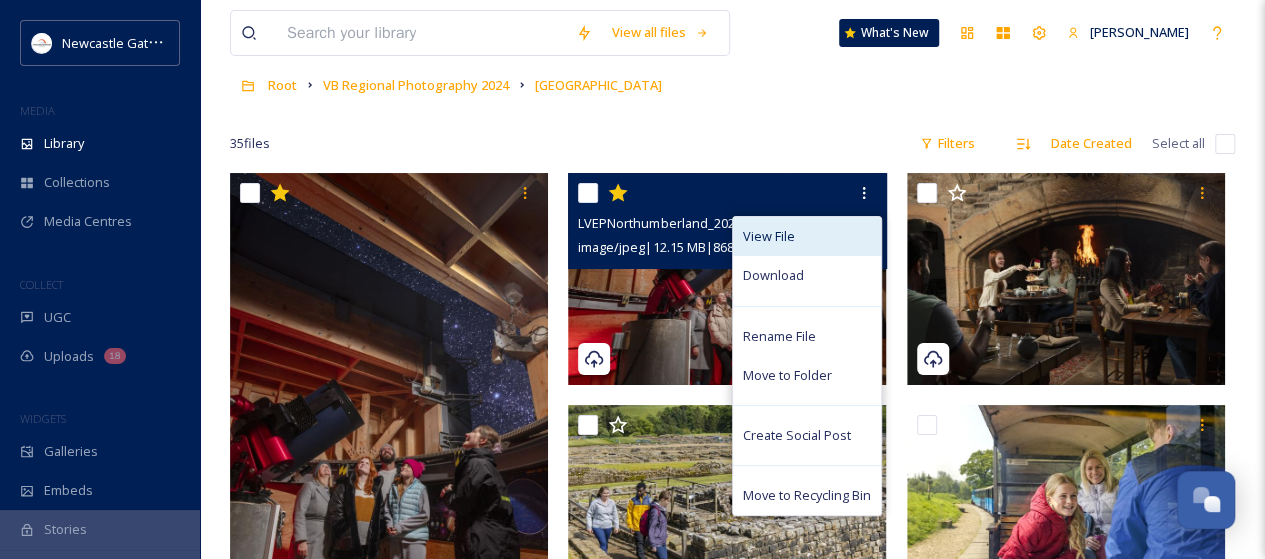click on "View File" at bounding box center [769, 236] 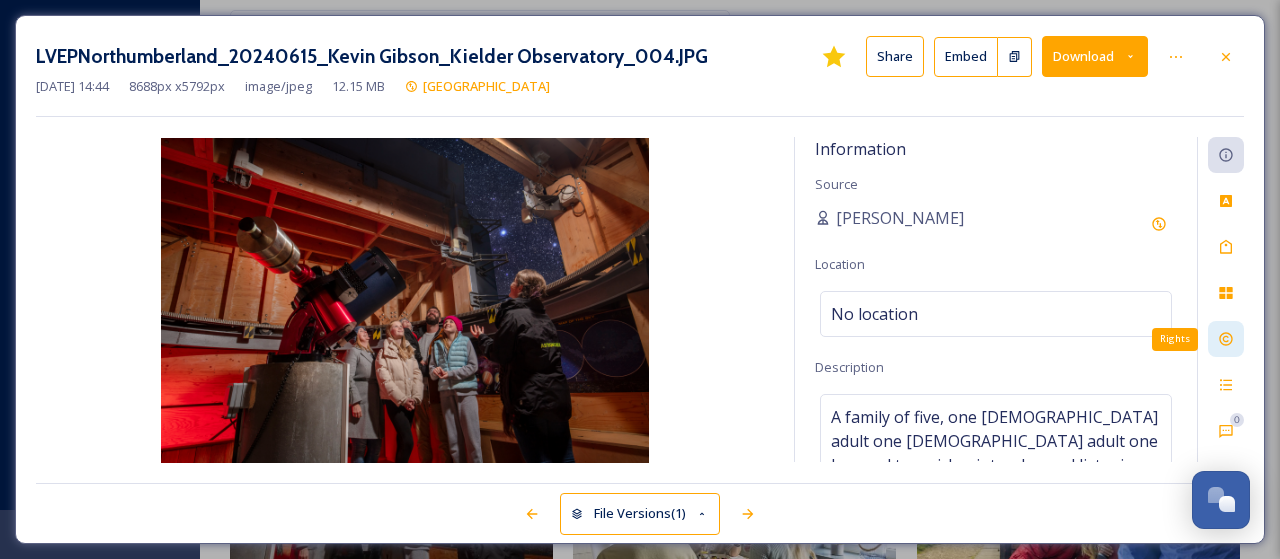 click 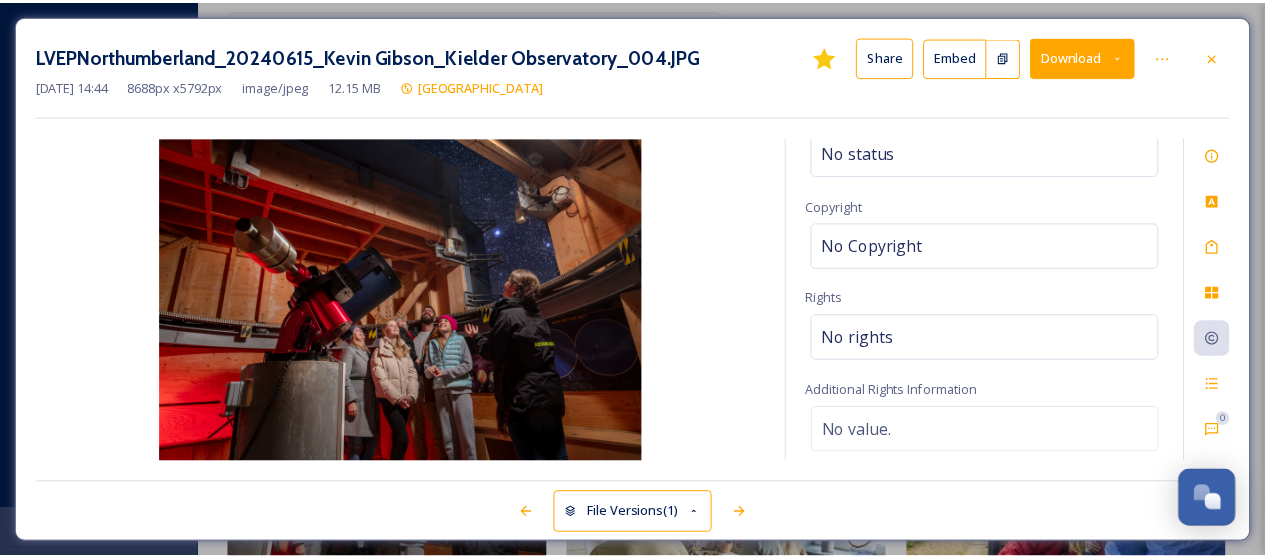 scroll, scrollTop: 0, scrollLeft: 0, axis: both 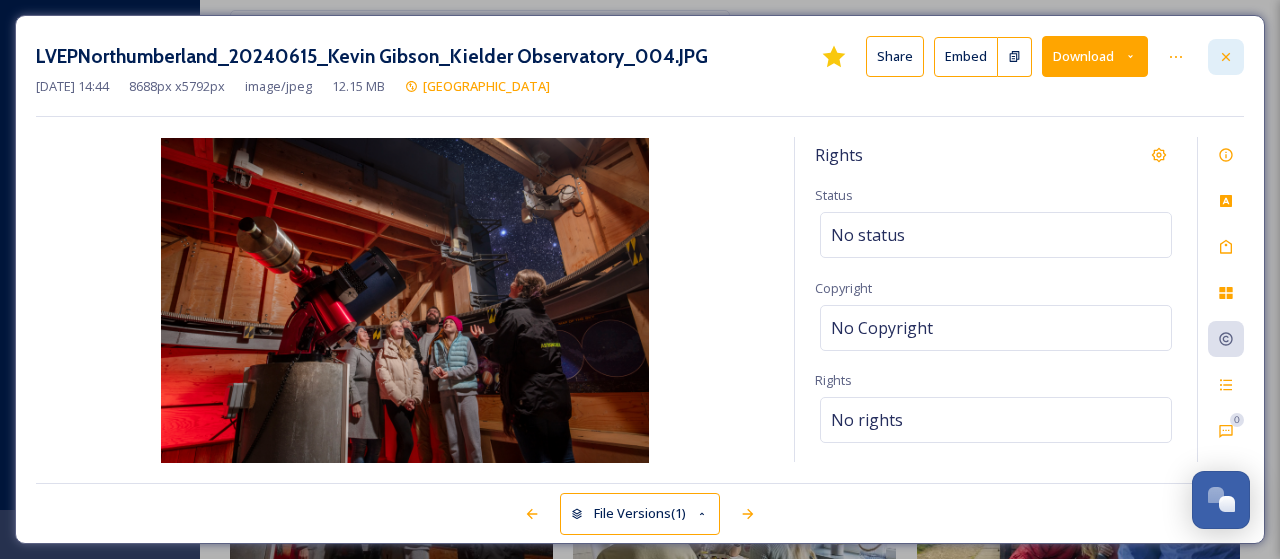 click 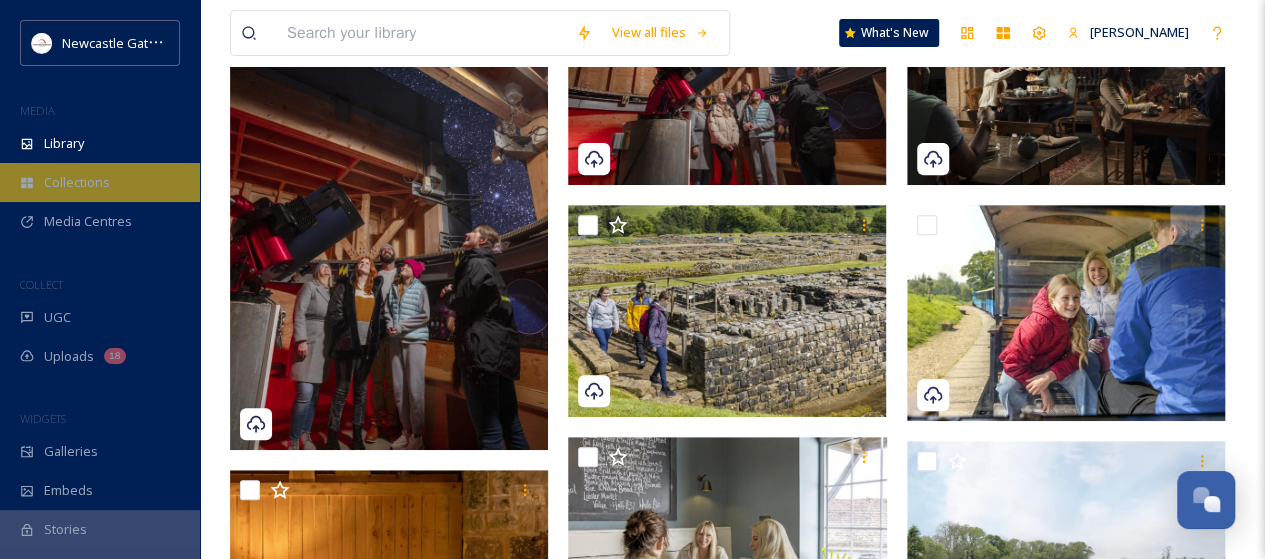 scroll, scrollTop: 0, scrollLeft: 0, axis: both 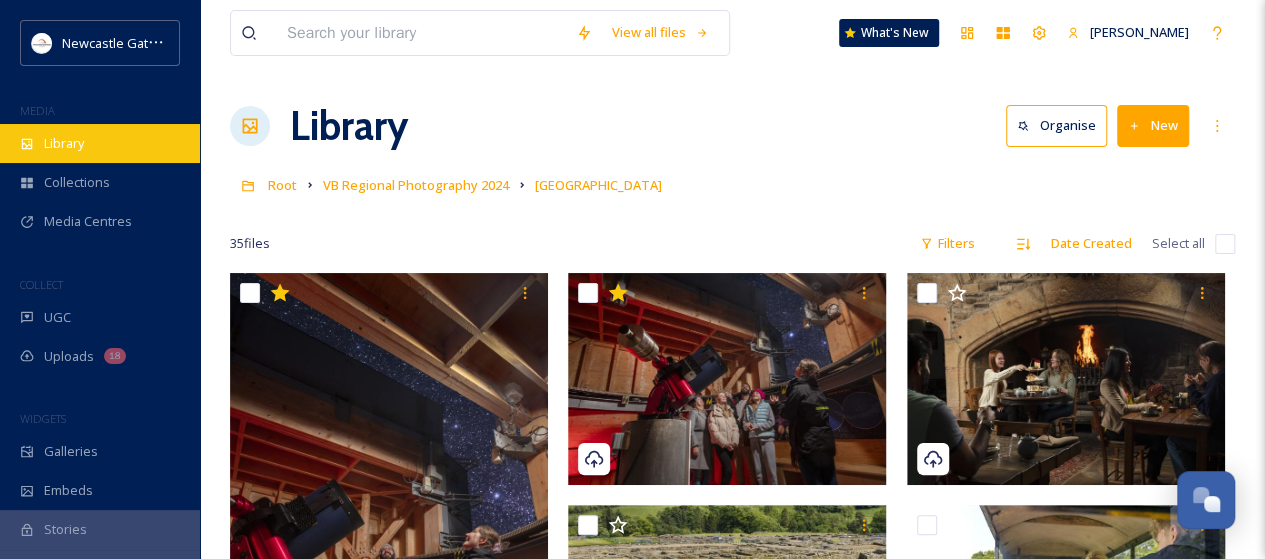 click on "Library" at bounding box center (64, 143) 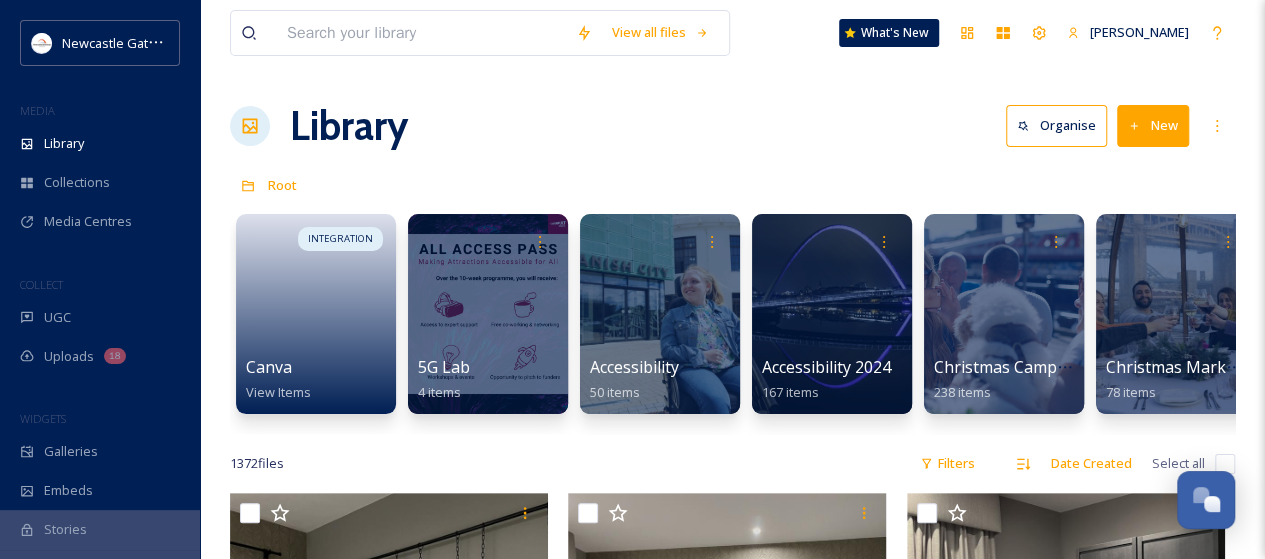 click at bounding box center [421, 33] 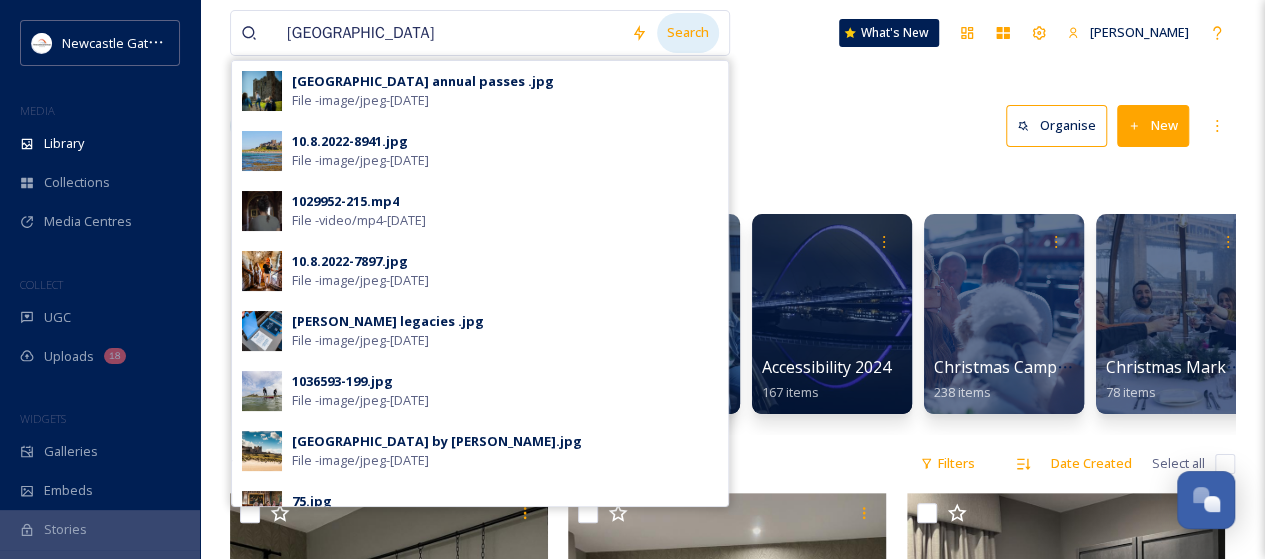 type on "[GEOGRAPHIC_DATA]" 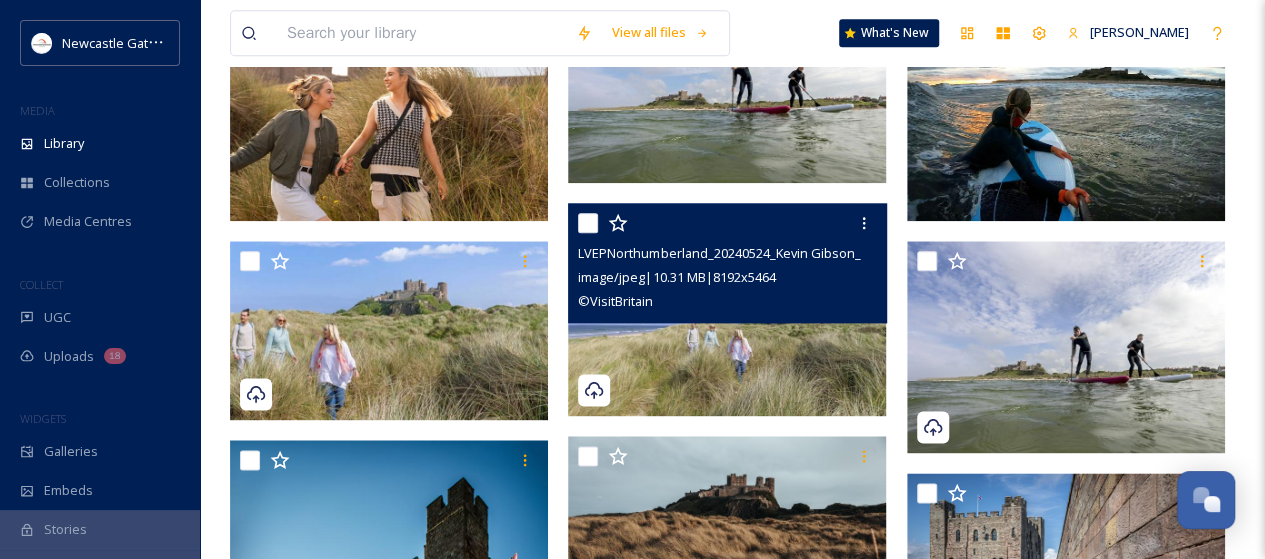 scroll, scrollTop: 1200, scrollLeft: 0, axis: vertical 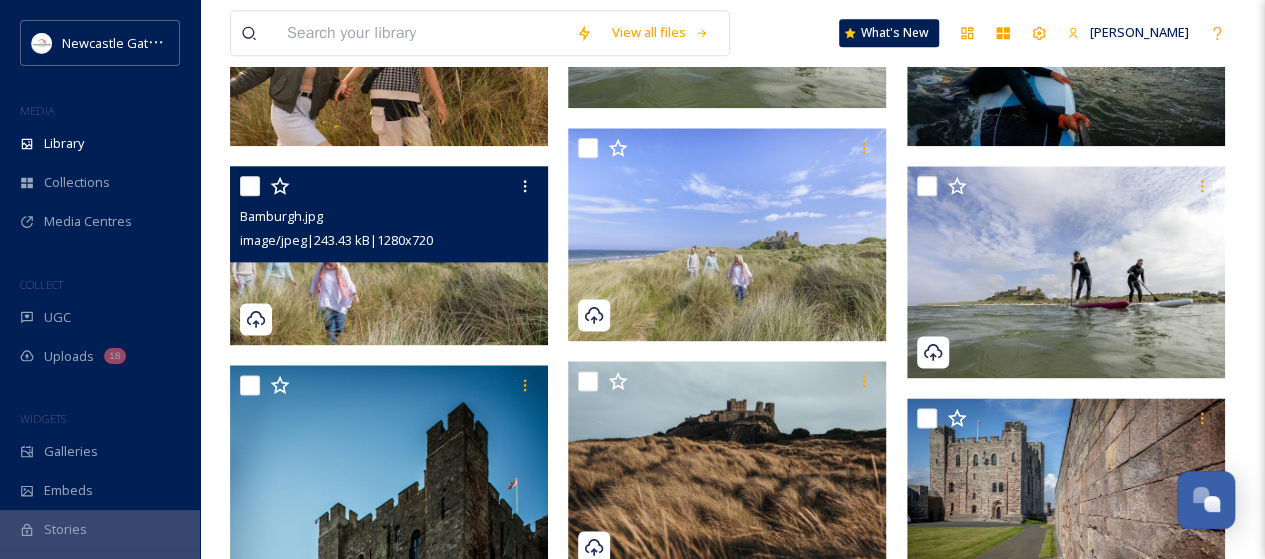 click at bounding box center (389, 255) 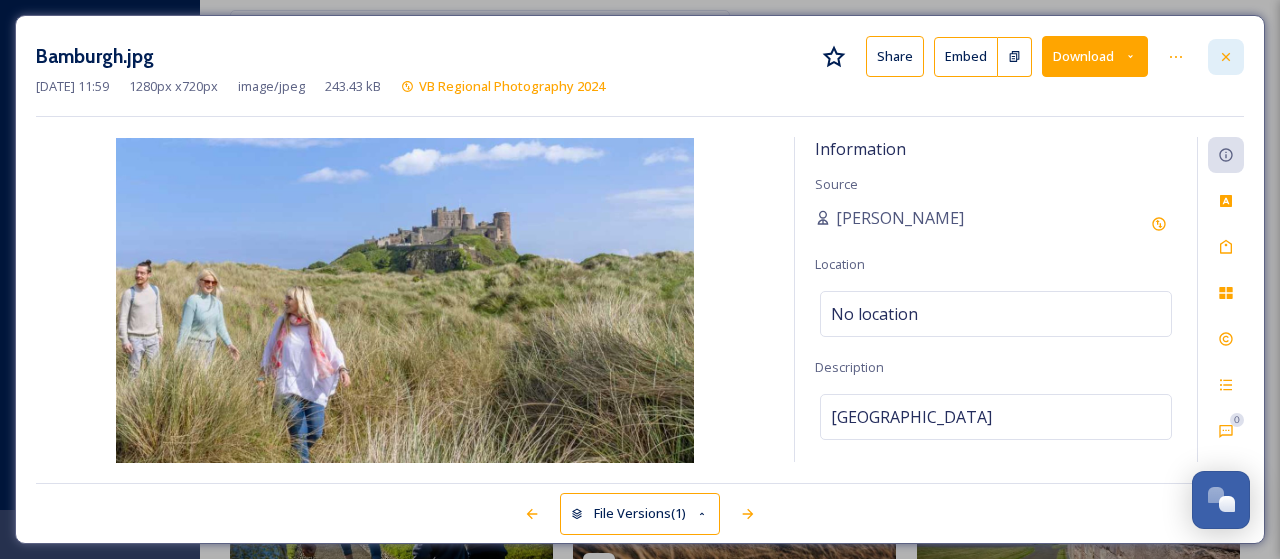 click at bounding box center (1226, 57) 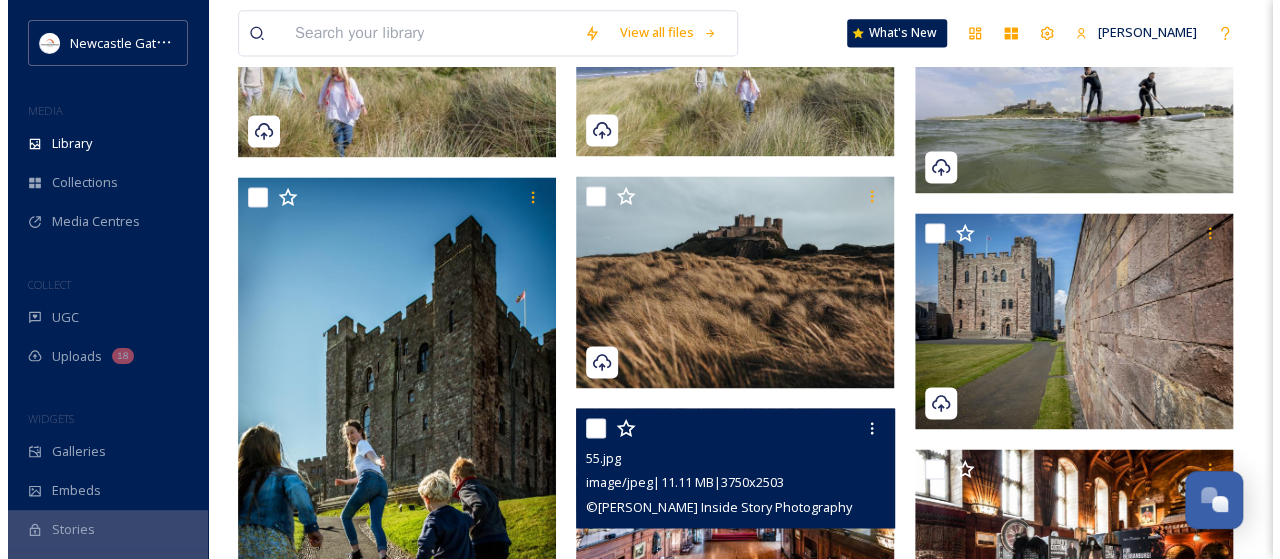 scroll, scrollTop: 1500, scrollLeft: 0, axis: vertical 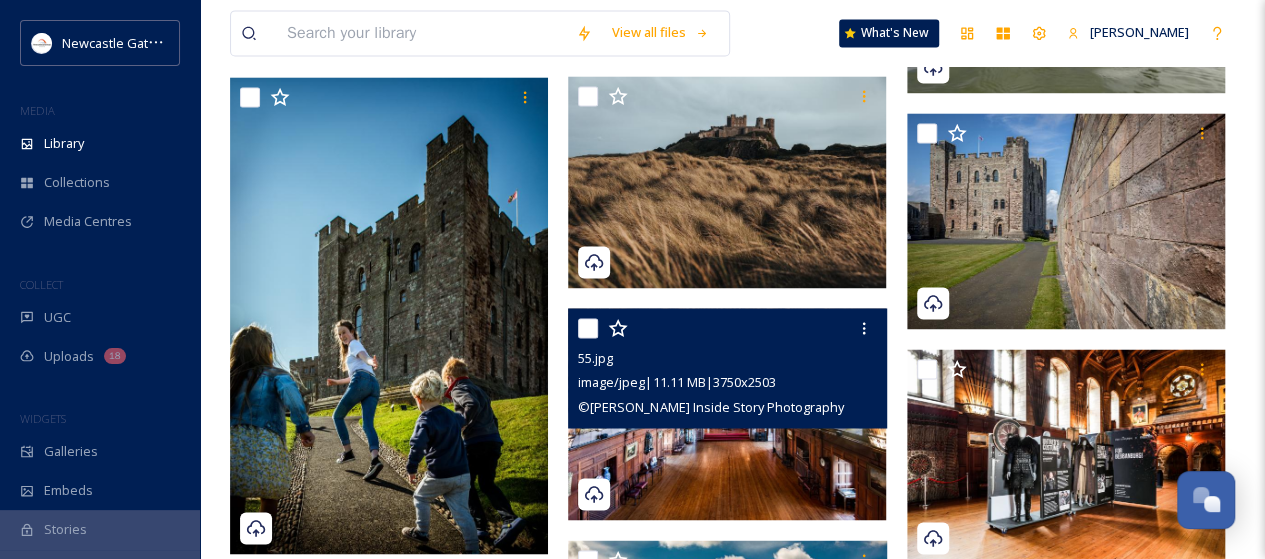 click at bounding box center (727, 414) 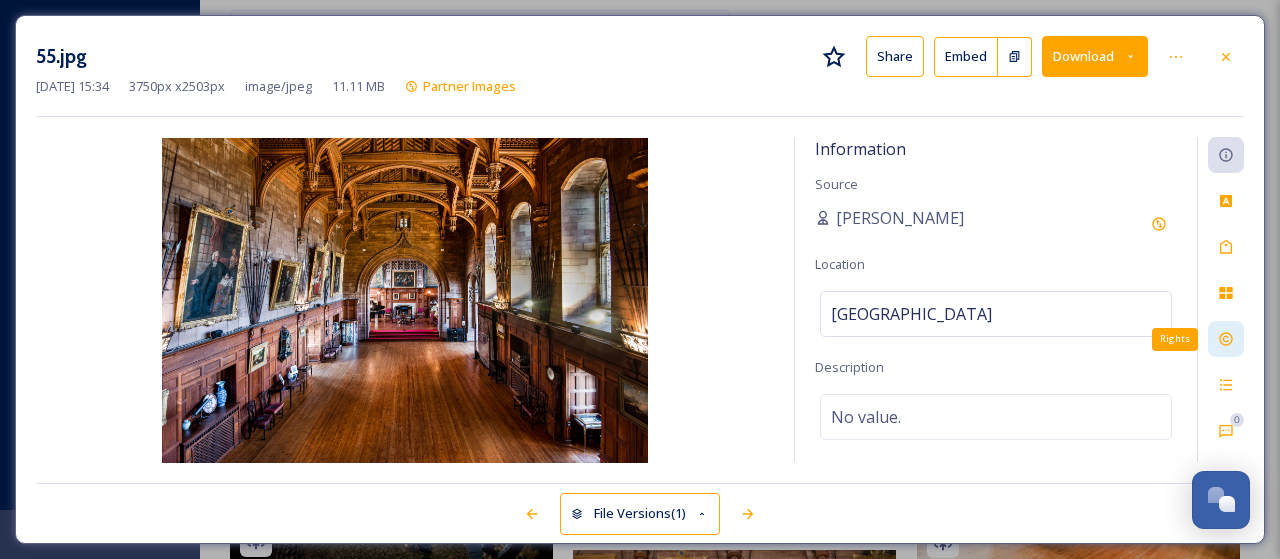 click 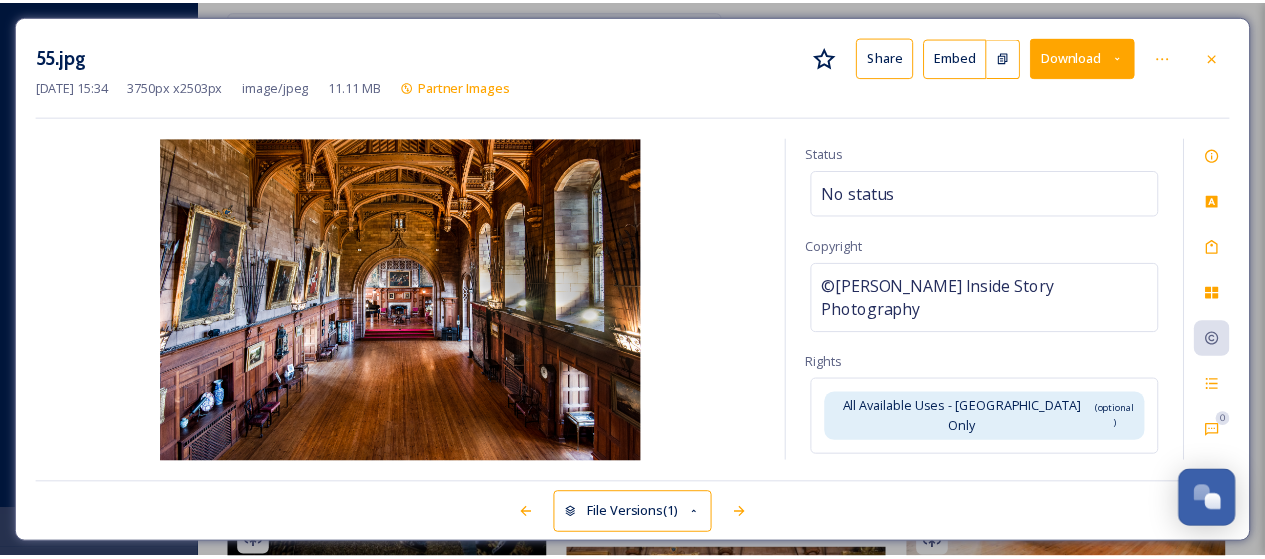 scroll, scrollTop: 0, scrollLeft: 0, axis: both 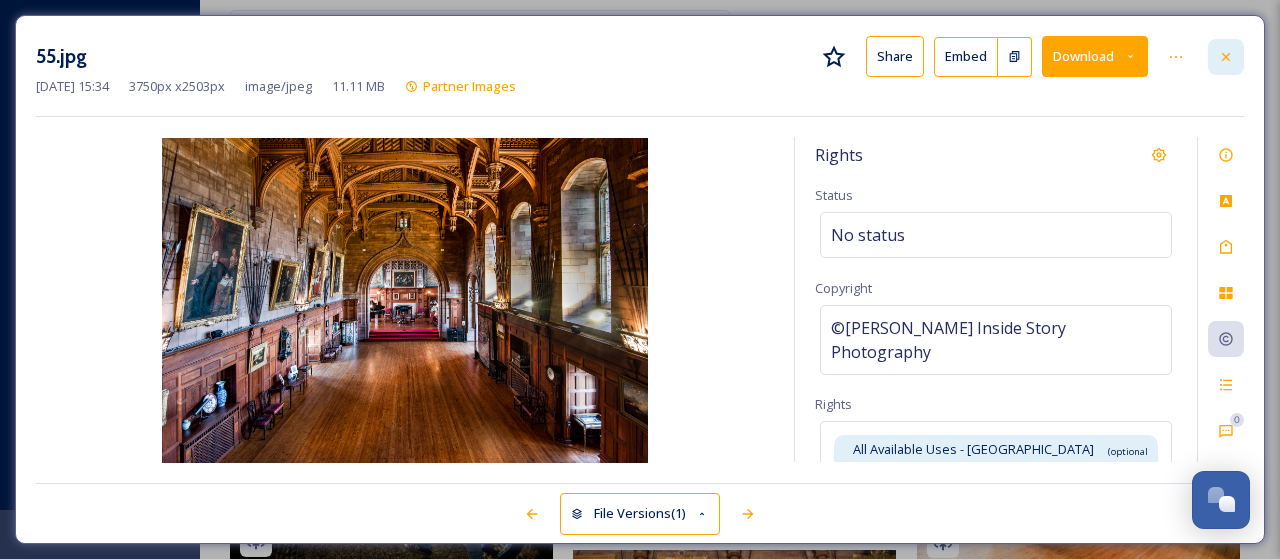 click 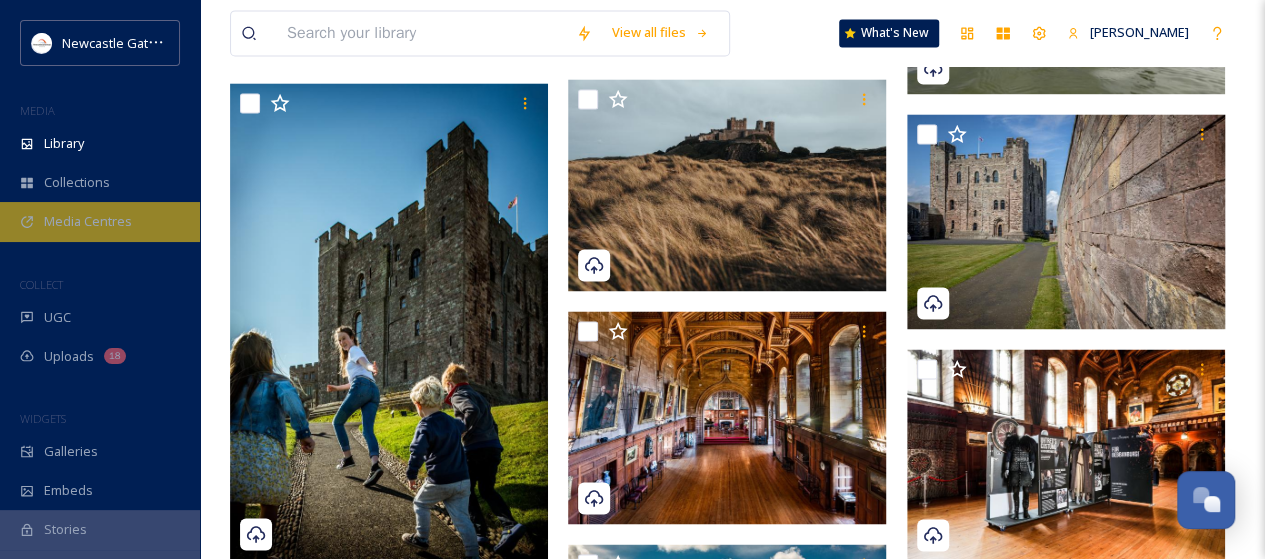 click on "Media Centres" at bounding box center [88, 221] 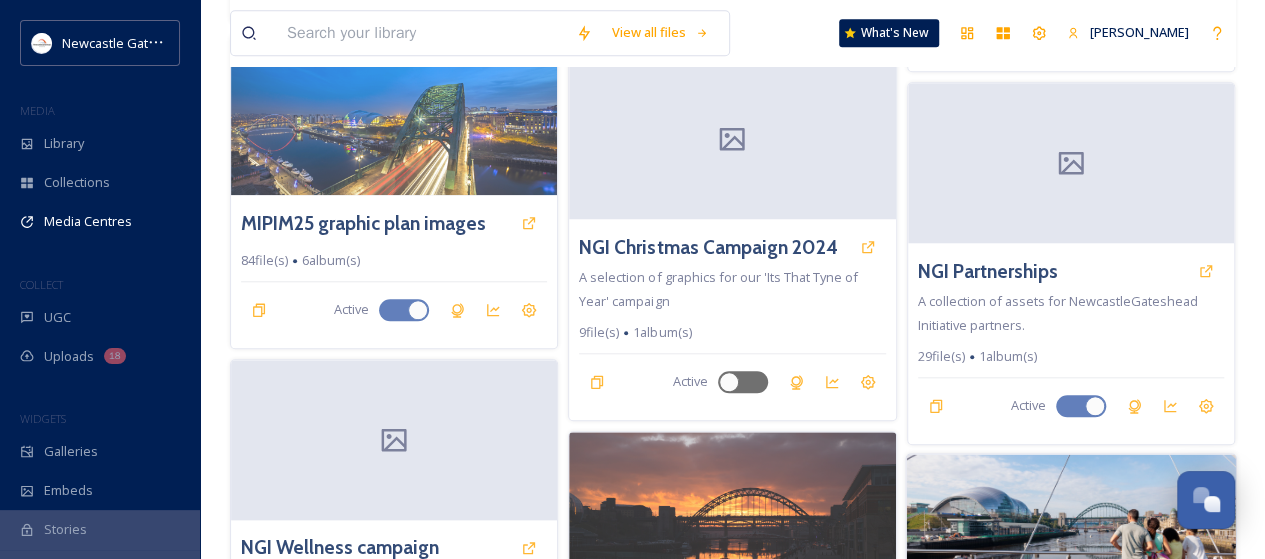scroll, scrollTop: 1000, scrollLeft: 0, axis: vertical 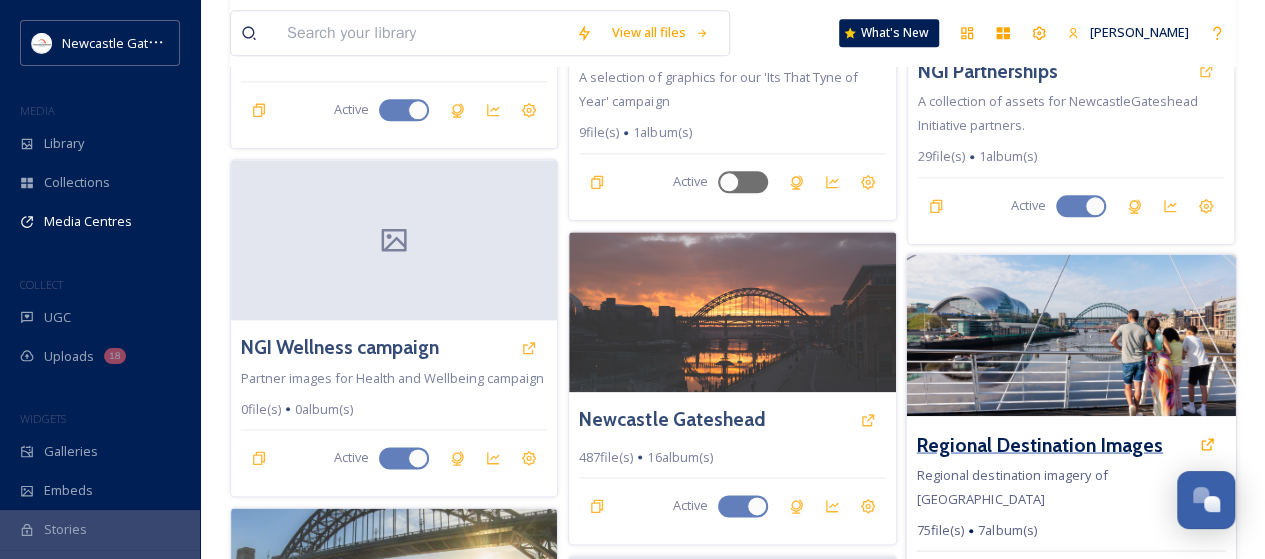 click on "Regional Destination Images" at bounding box center (1039, 443) 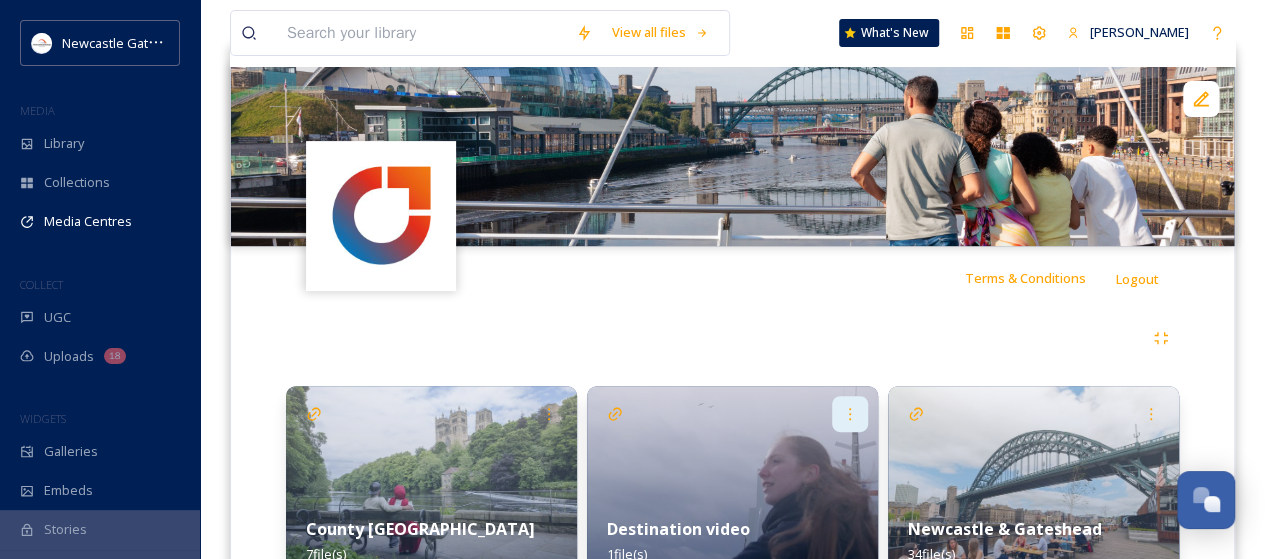 scroll, scrollTop: 400, scrollLeft: 0, axis: vertical 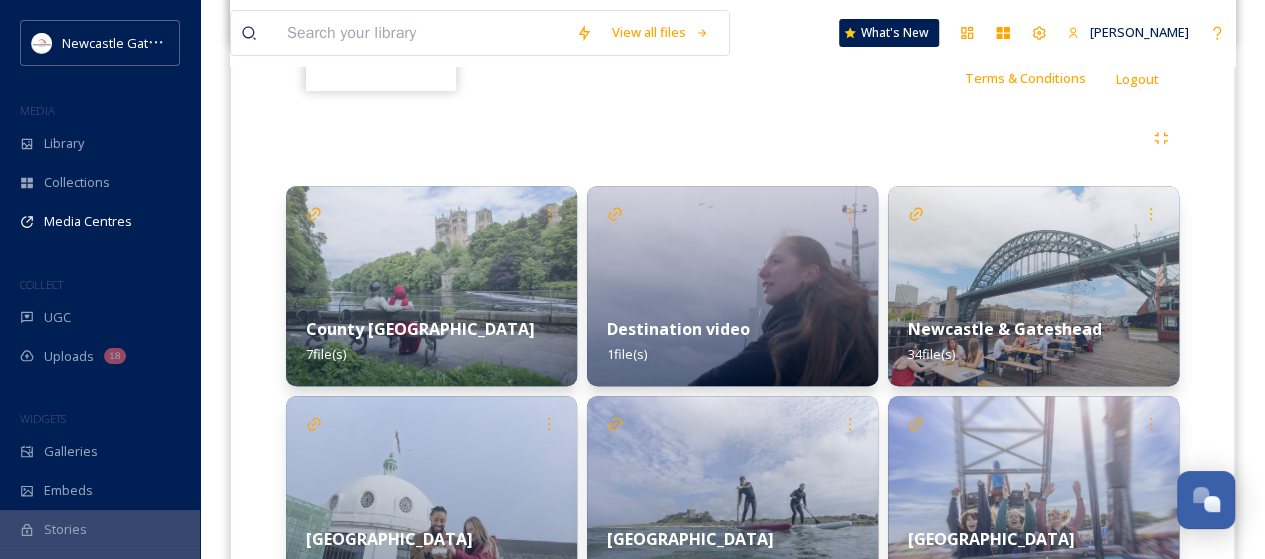 click on "County [GEOGRAPHIC_DATA]" at bounding box center (420, 329) 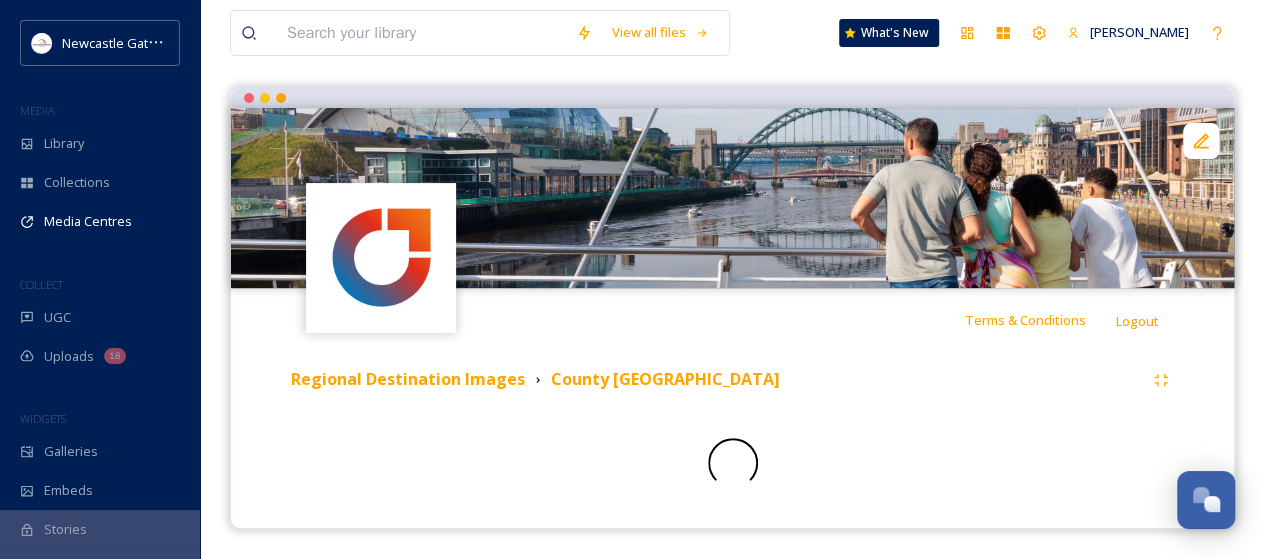 scroll, scrollTop: 256, scrollLeft: 0, axis: vertical 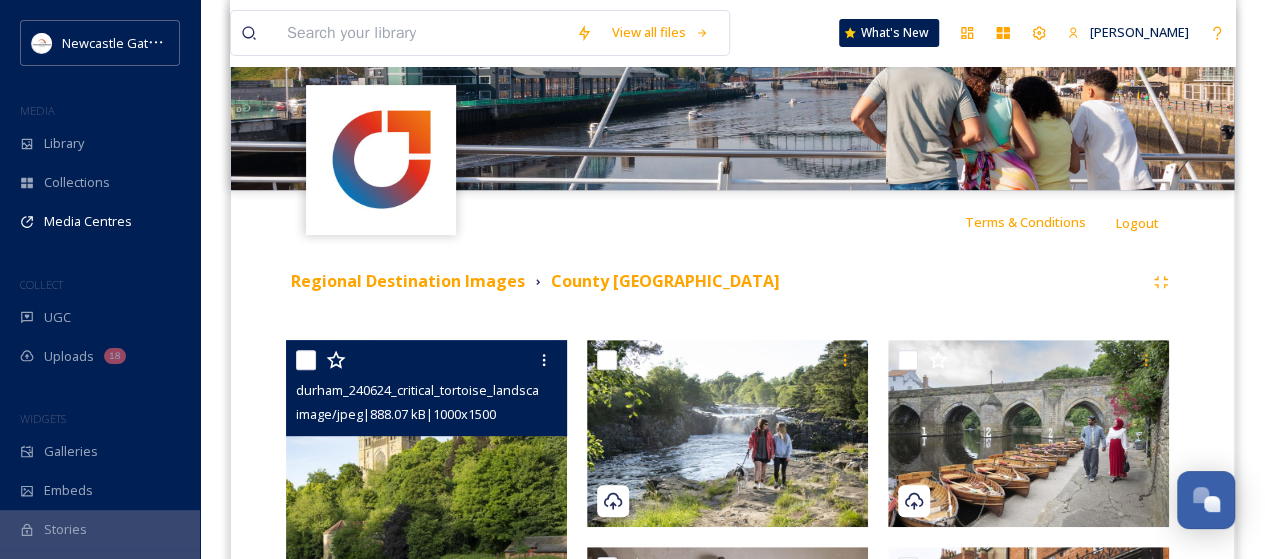click at bounding box center [426, 551] 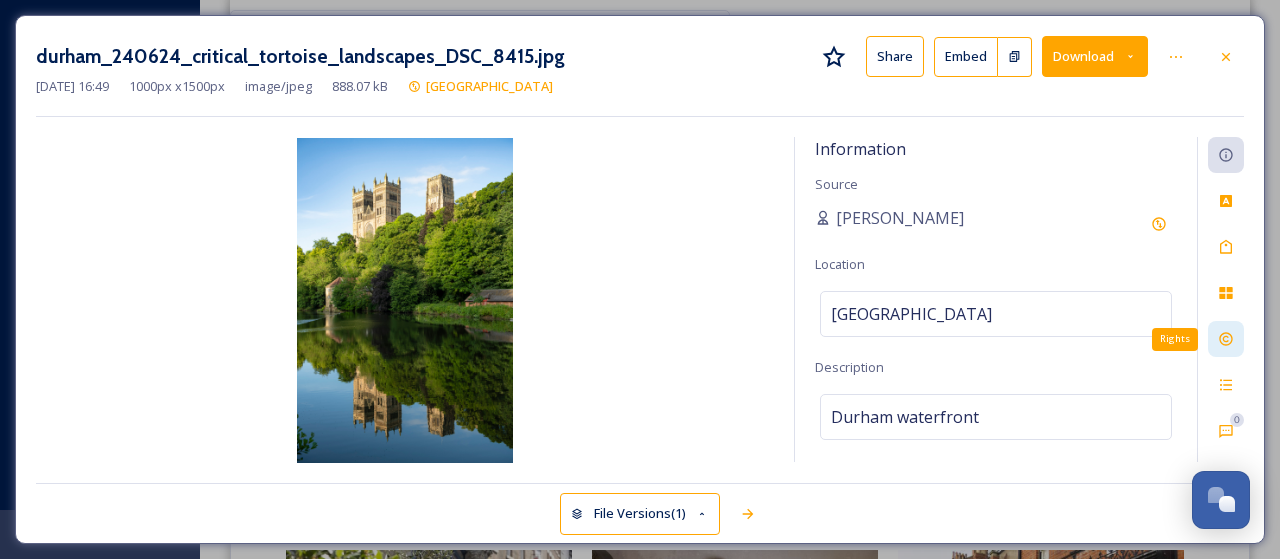 click 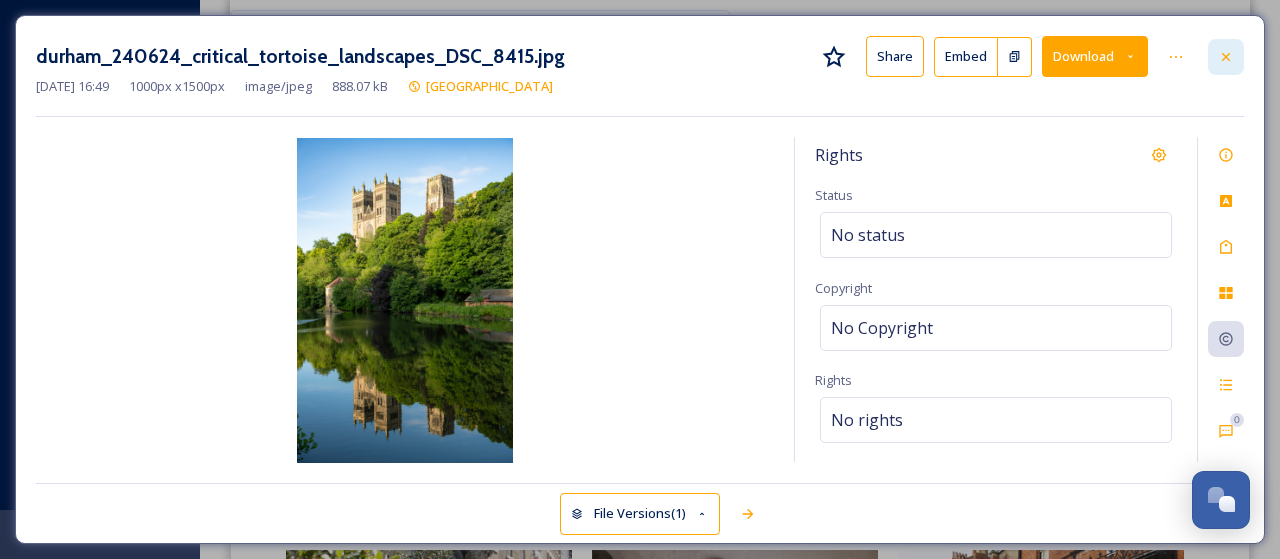 click at bounding box center [1226, 57] 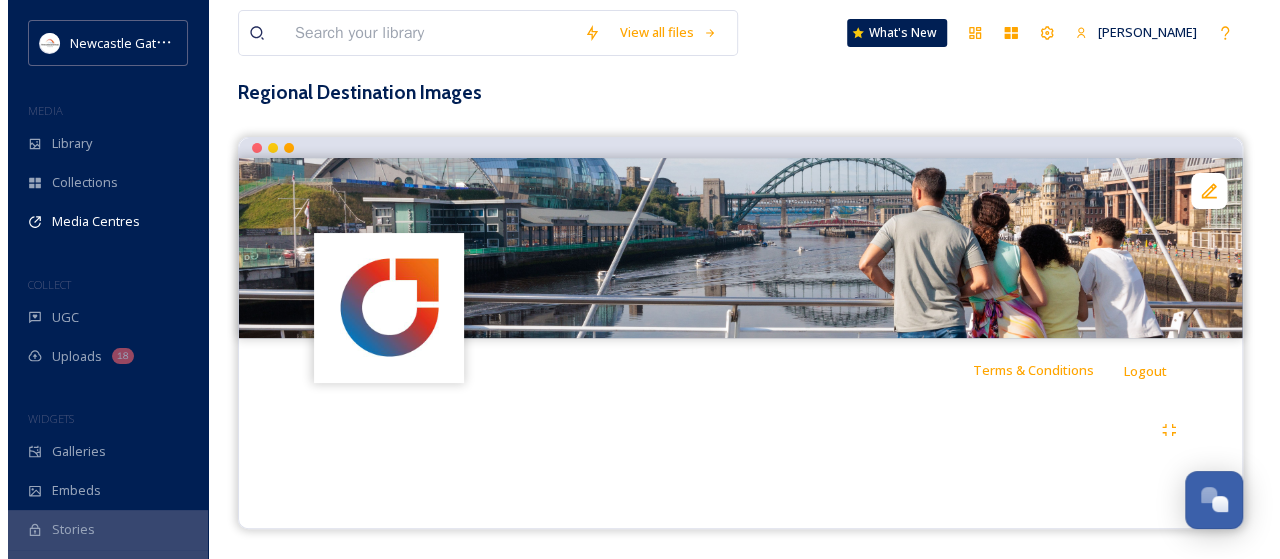 scroll, scrollTop: 0, scrollLeft: 0, axis: both 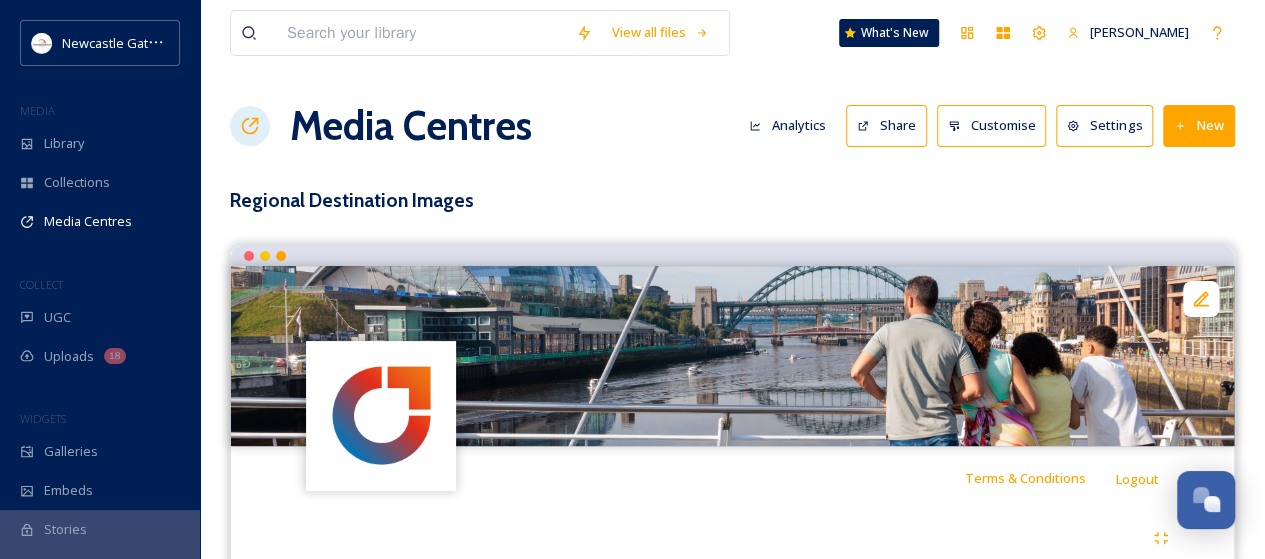 click on "Share" at bounding box center [886, 125] 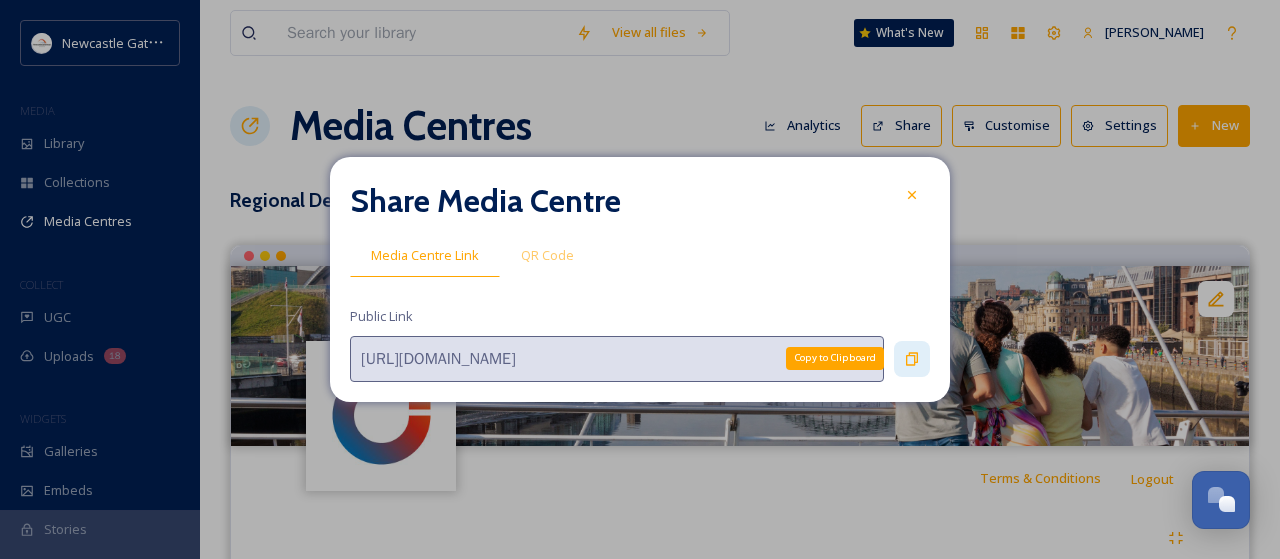 click 